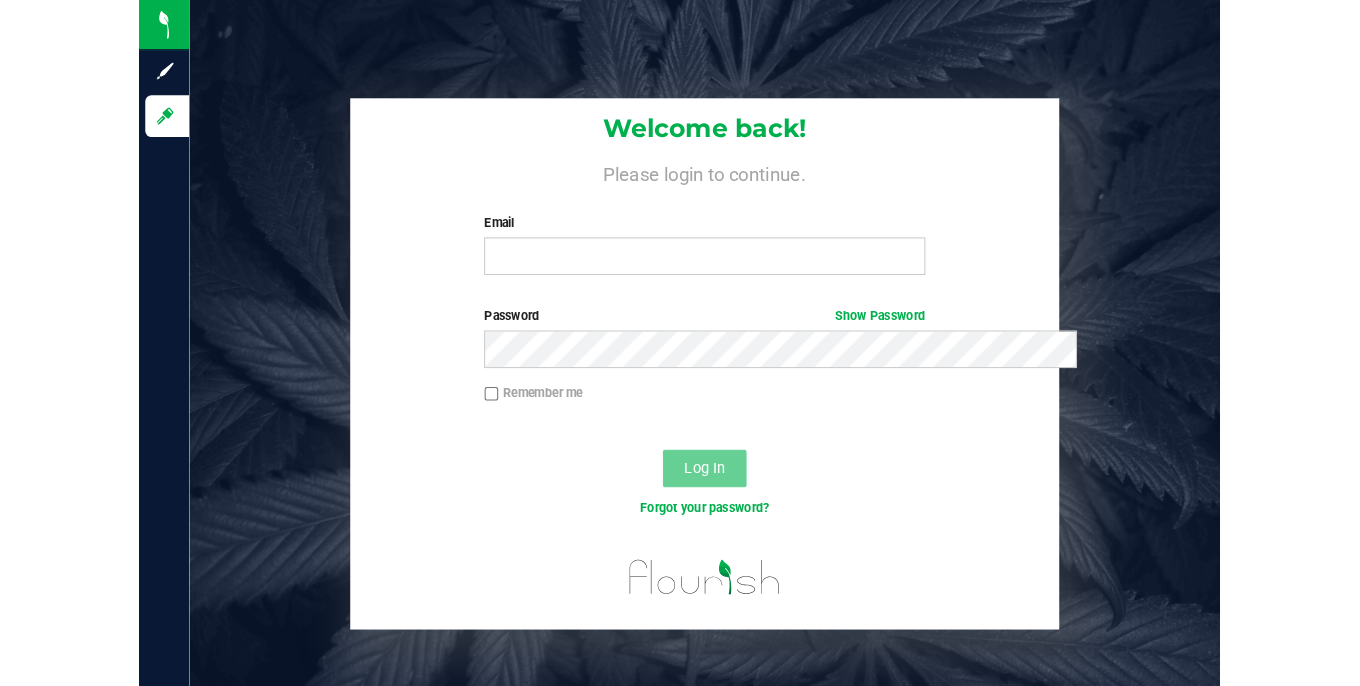 scroll, scrollTop: 0, scrollLeft: 0, axis: both 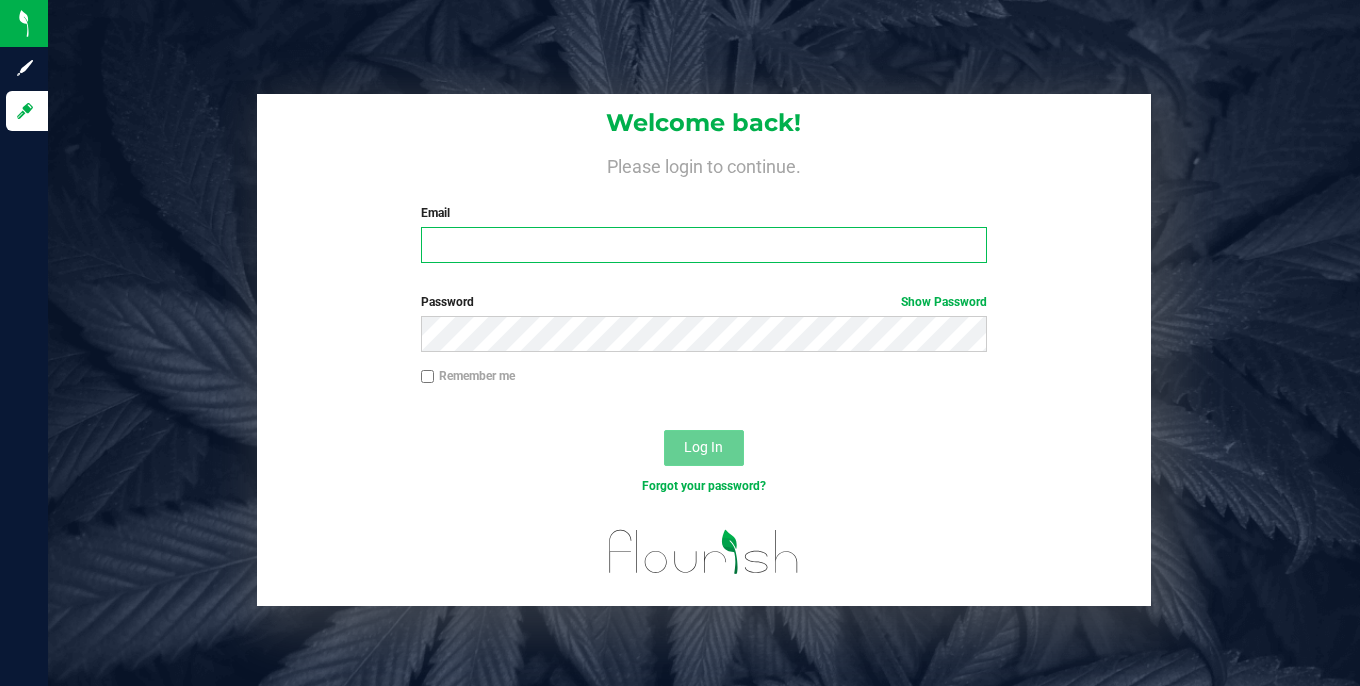 type on "[EMAIL]" 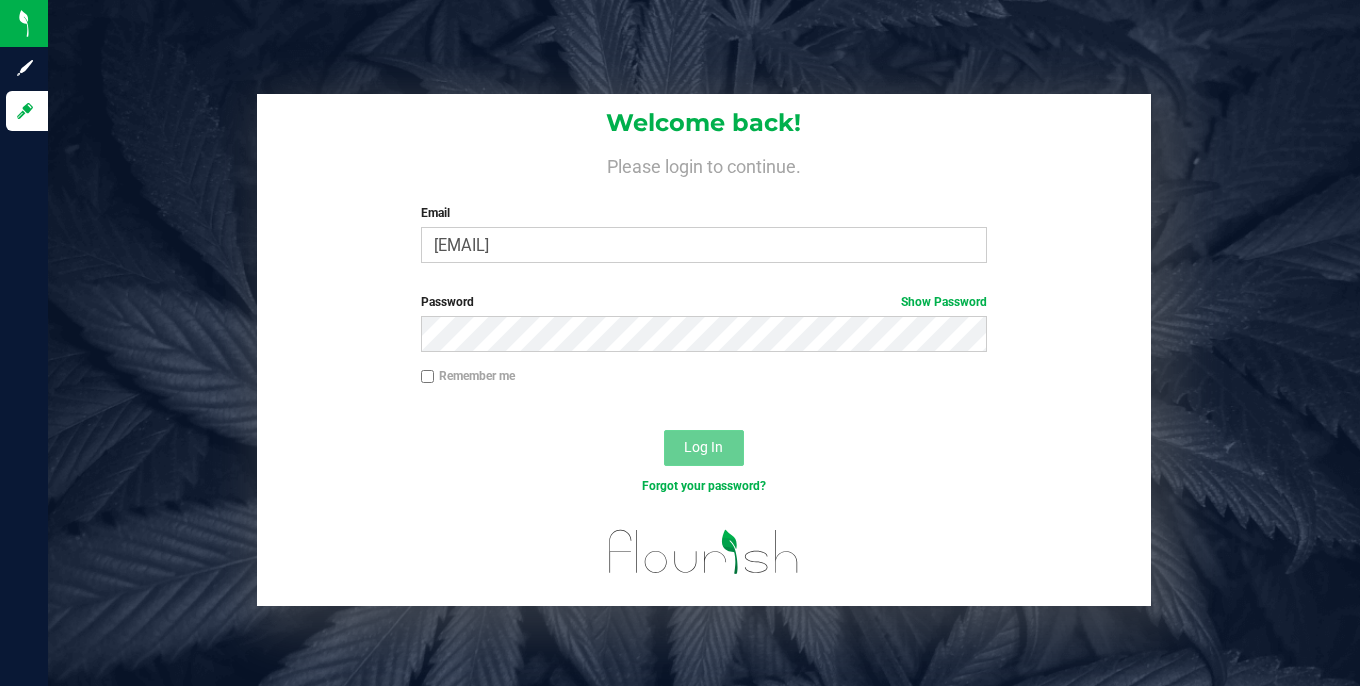 click on "Log In" at bounding box center [704, 448] 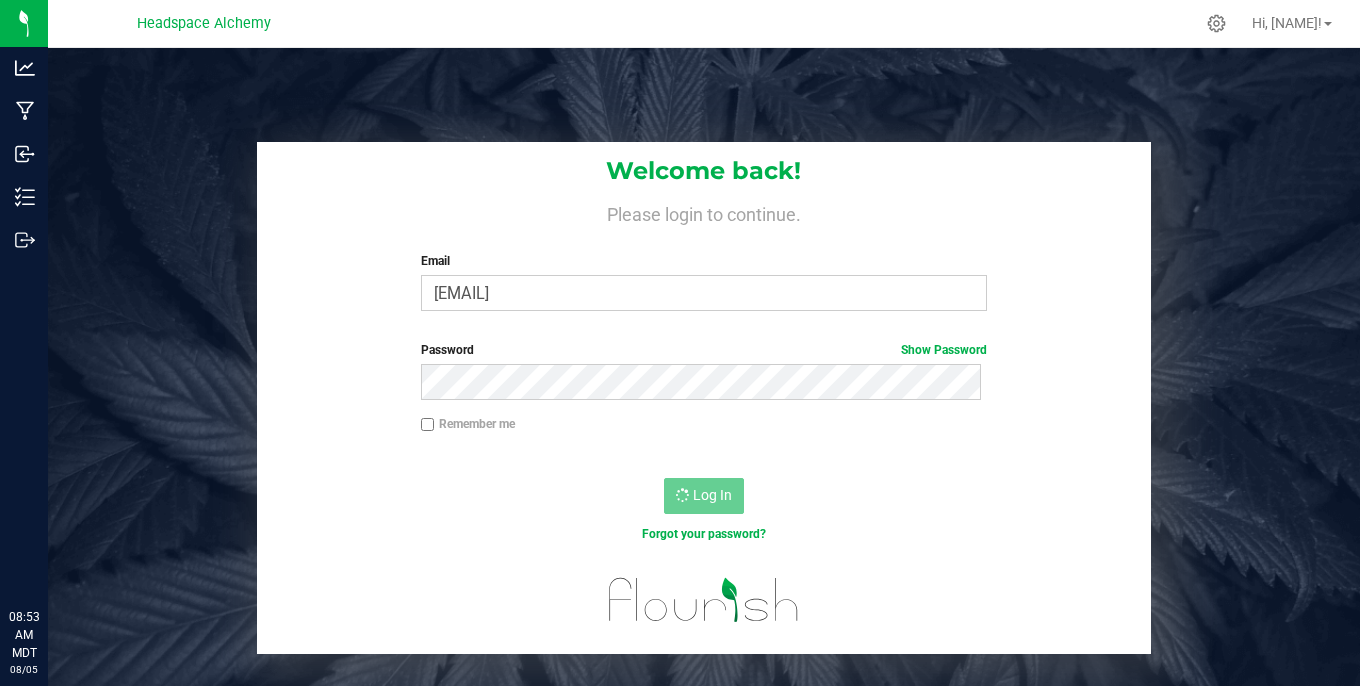 scroll, scrollTop: 0, scrollLeft: 0, axis: both 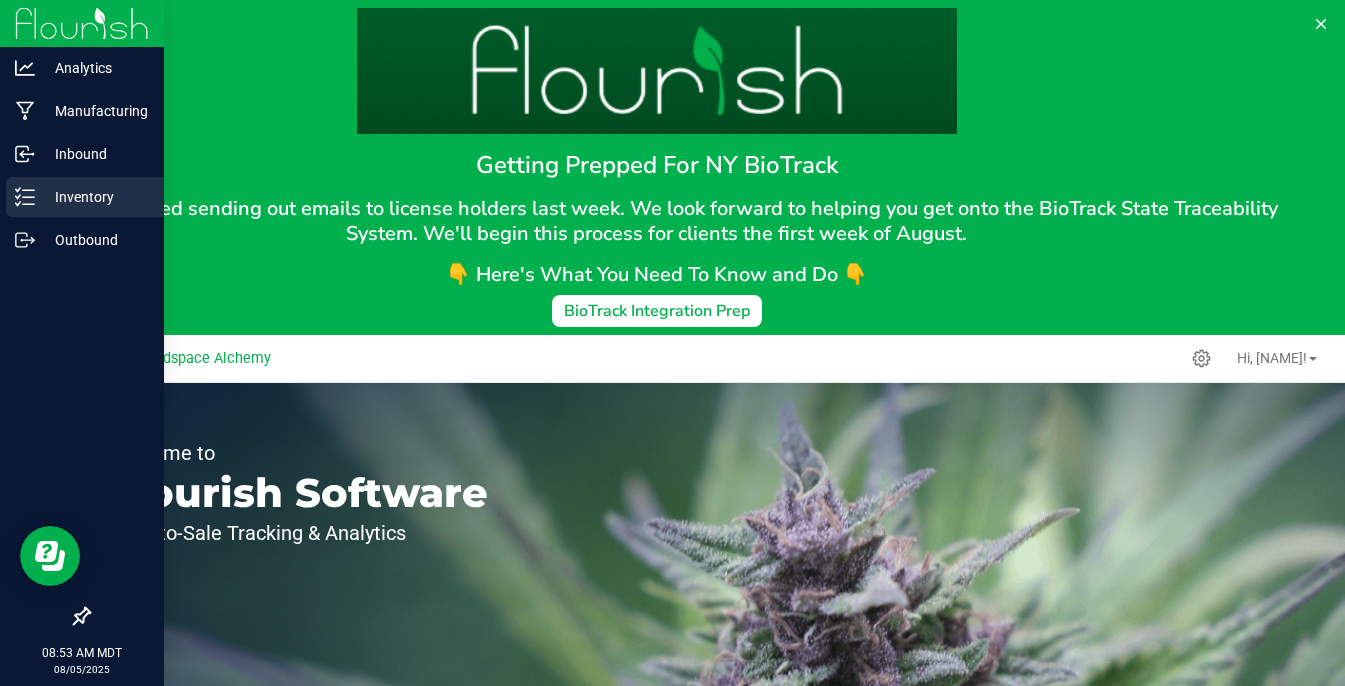 click on "Inventory" at bounding box center (95, 197) 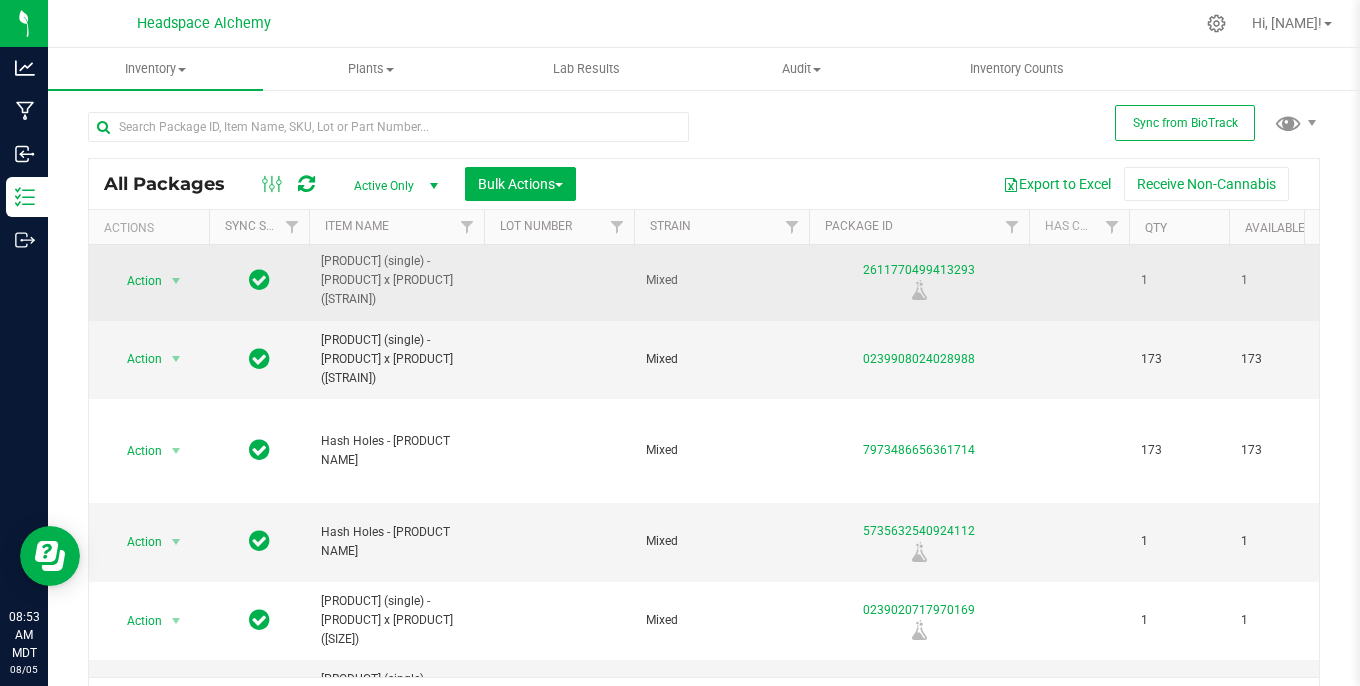 scroll, scrollTop: 0, scrollLeft: 0, axis: both 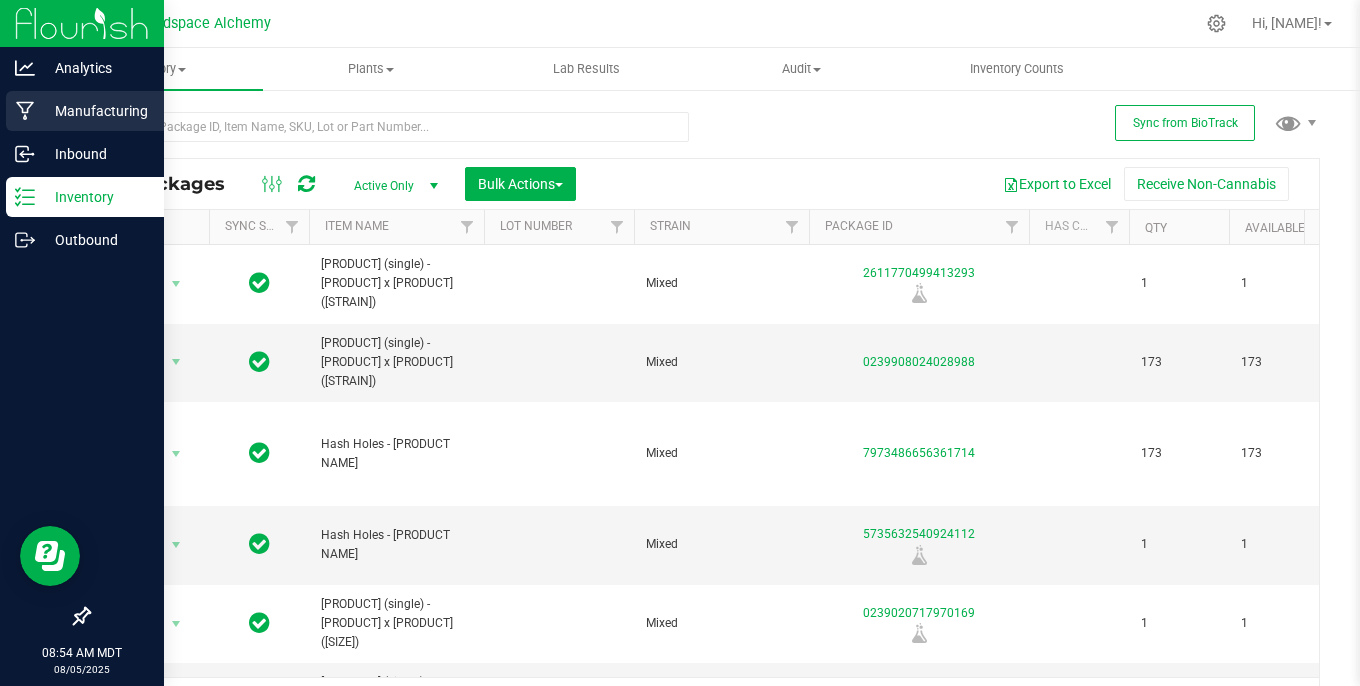 click on "Manufacturing" at bounding box center [95, 111] 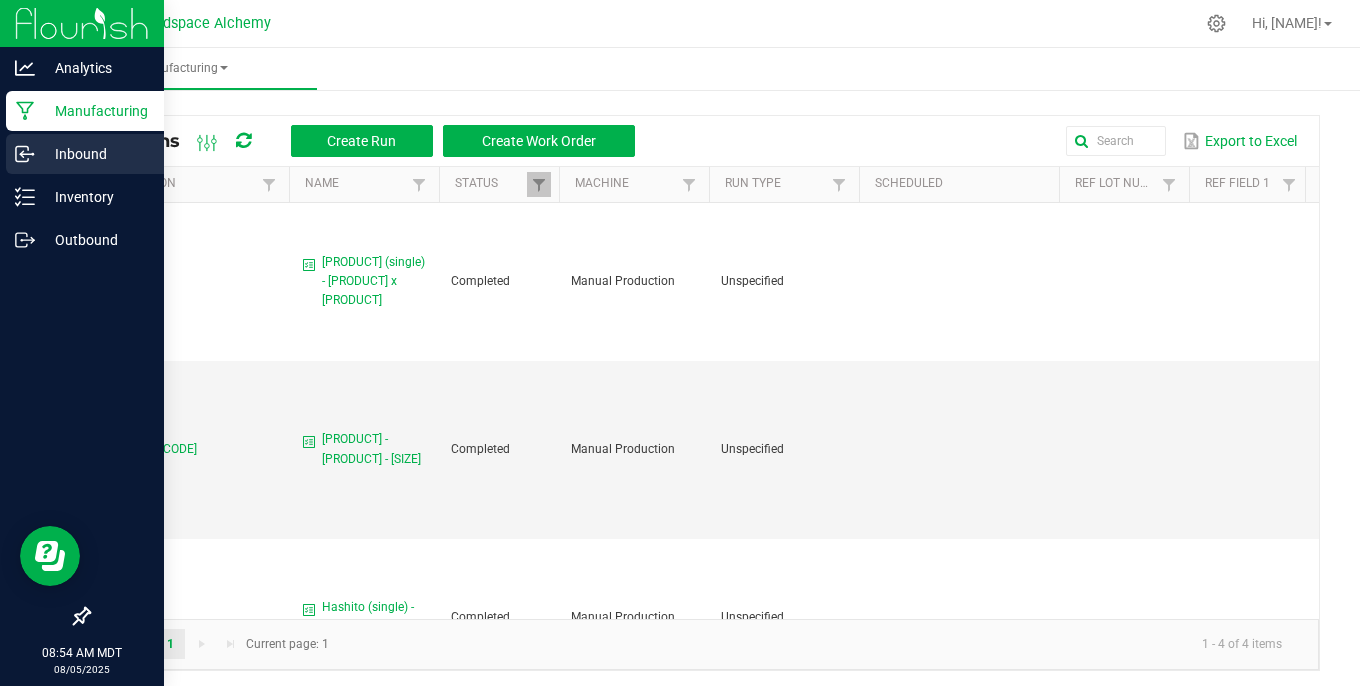 click 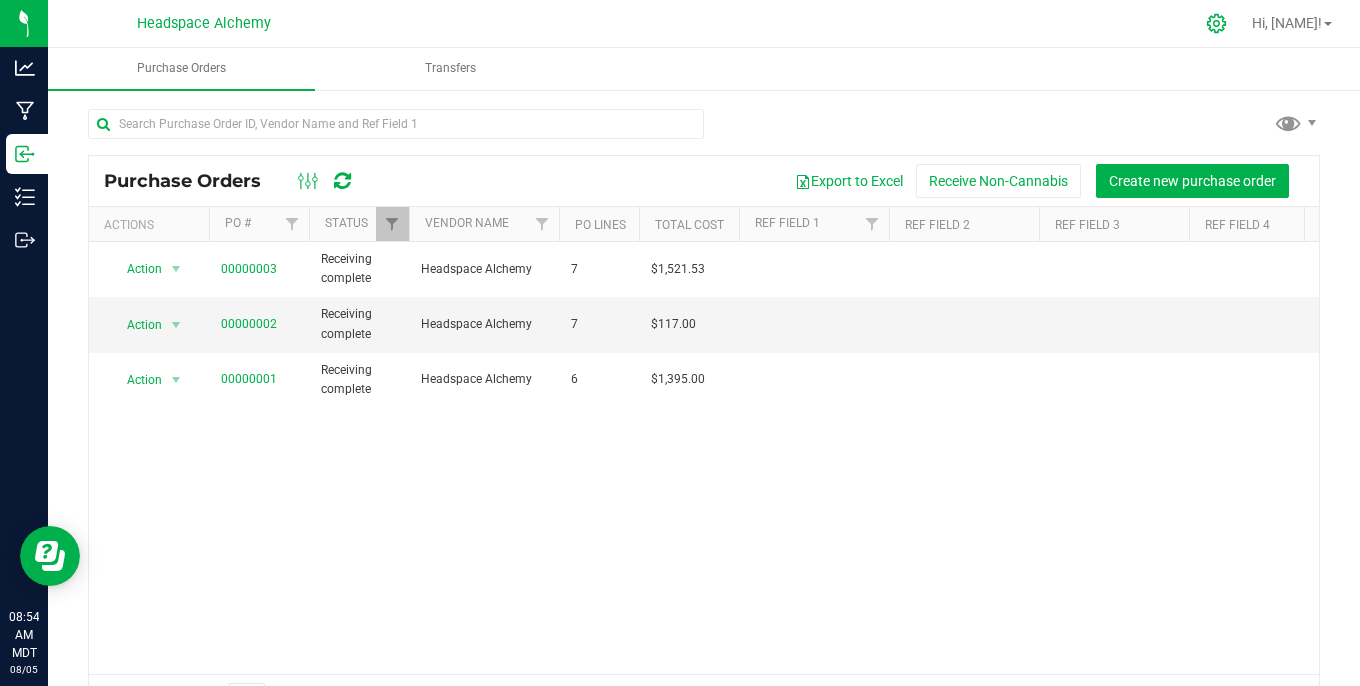 click 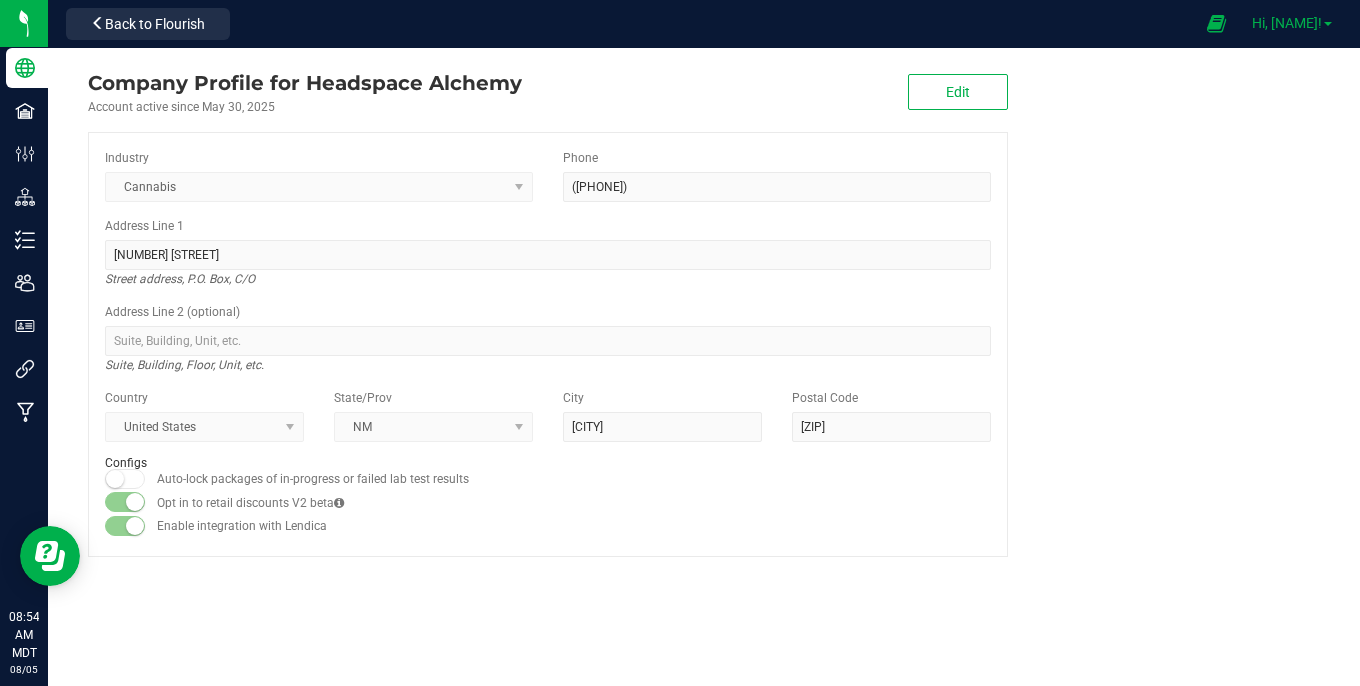 click on "Hi, [NAME]!" at bounding box center [1292, 23] 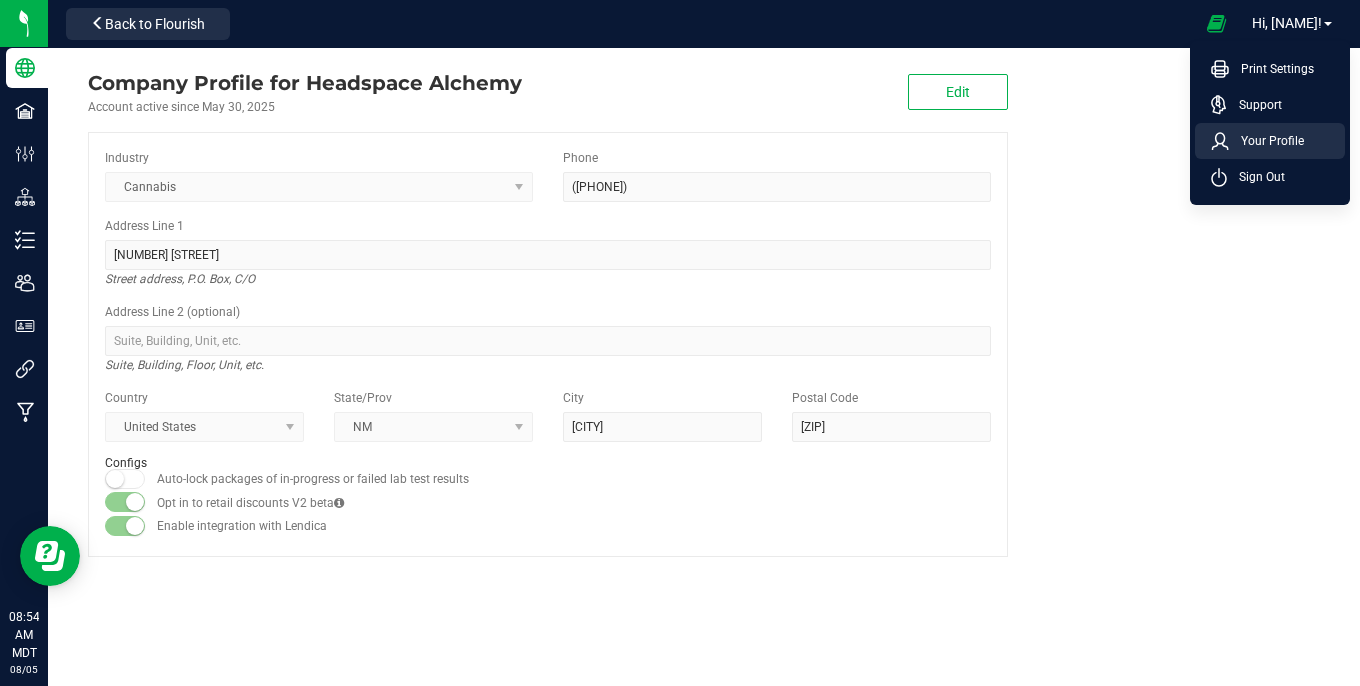 click on "Your Profile" at bounding box center [1266, 141] 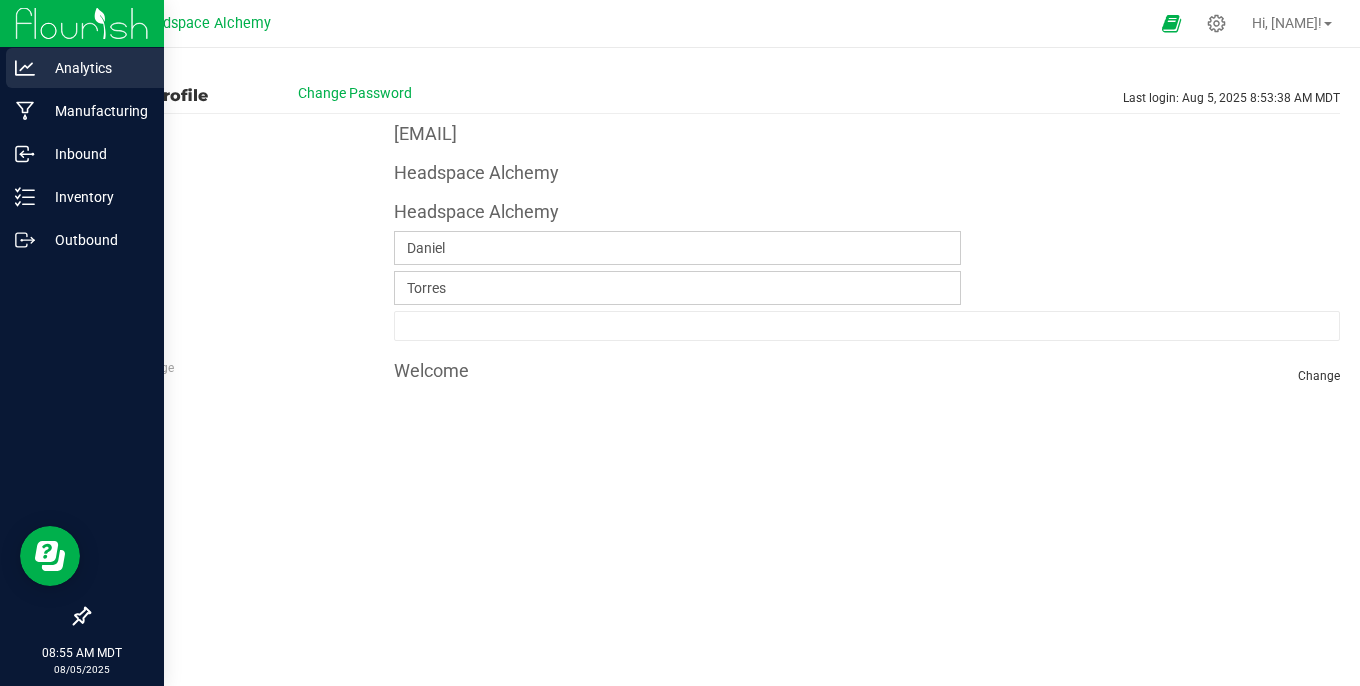 click on "Analytics" at bounding box center [85, 68] 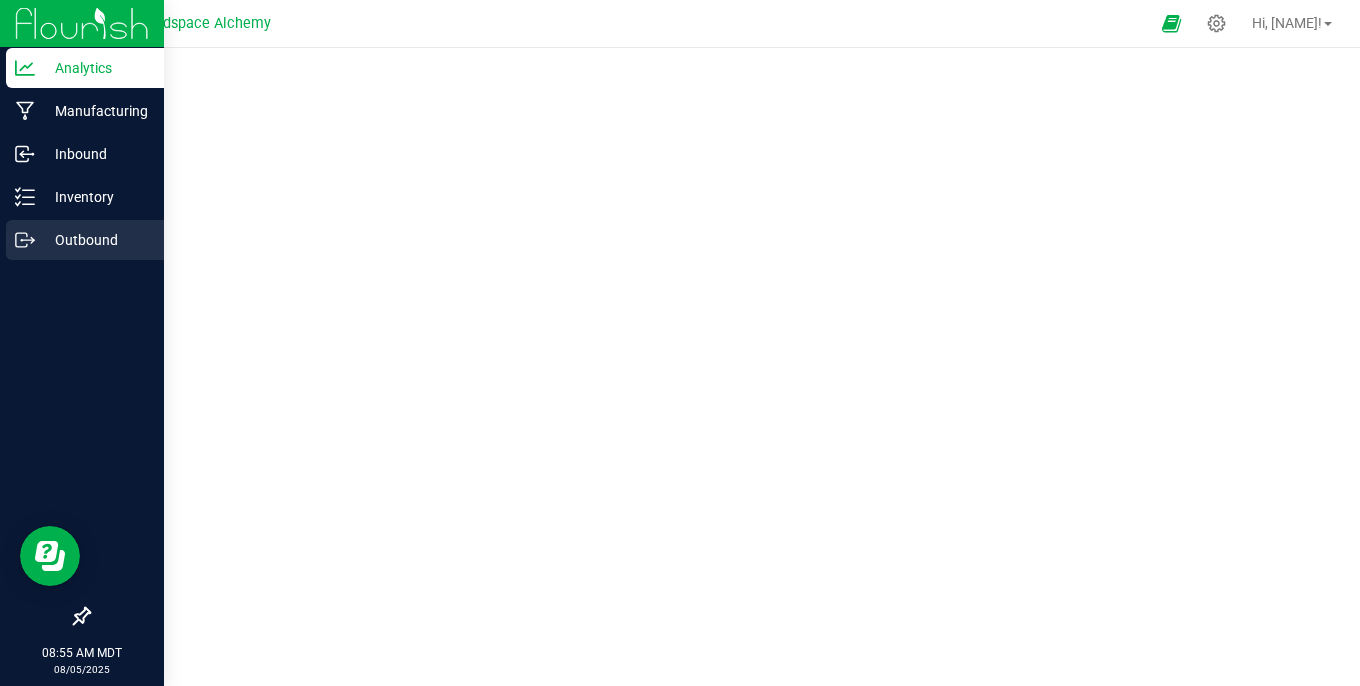 click on "Outbound" at bounding box center [95, 240] 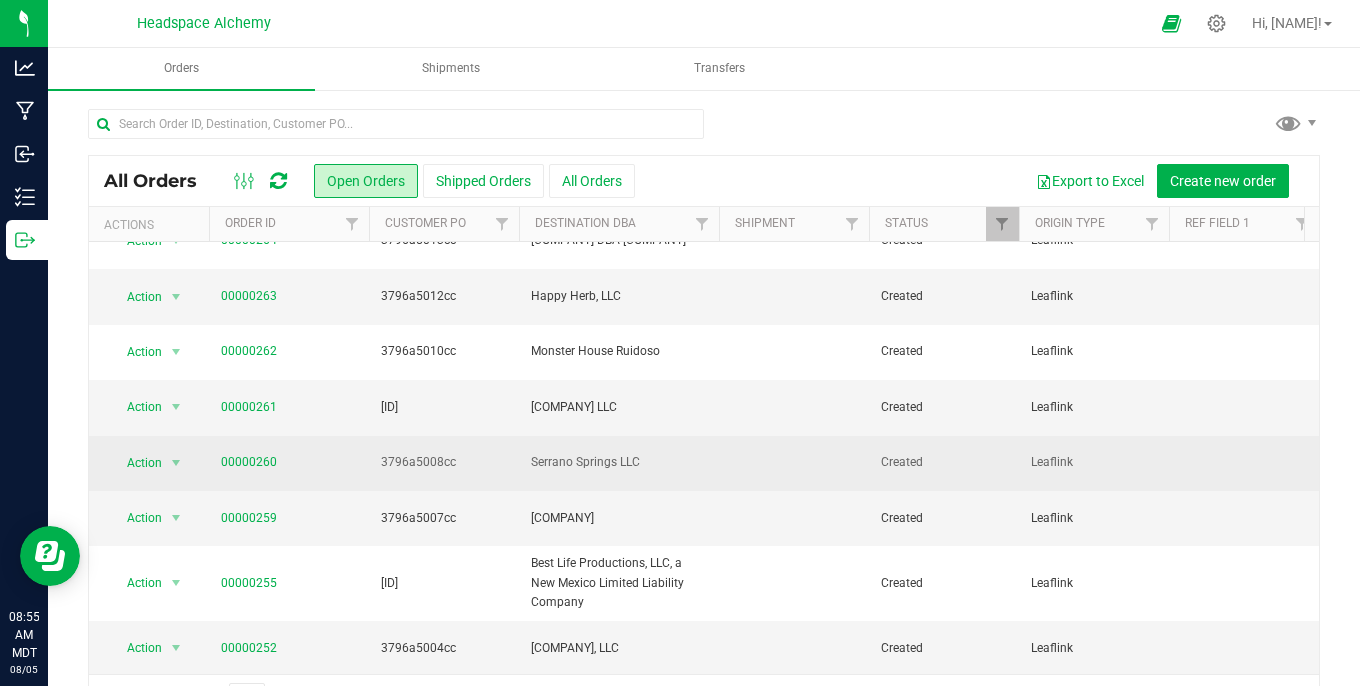 scroll, scrollTop: 709, scrollLeft: 0, axis: vertical 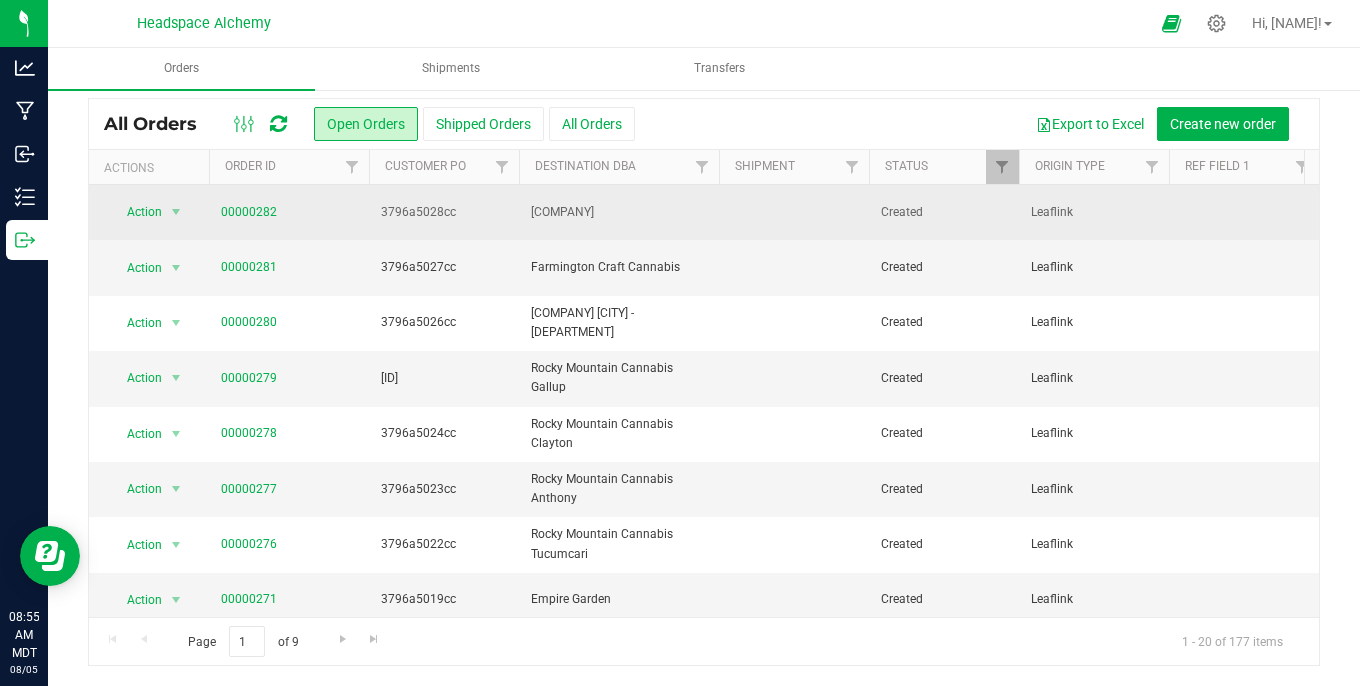 click at bounding box center [794, 212] 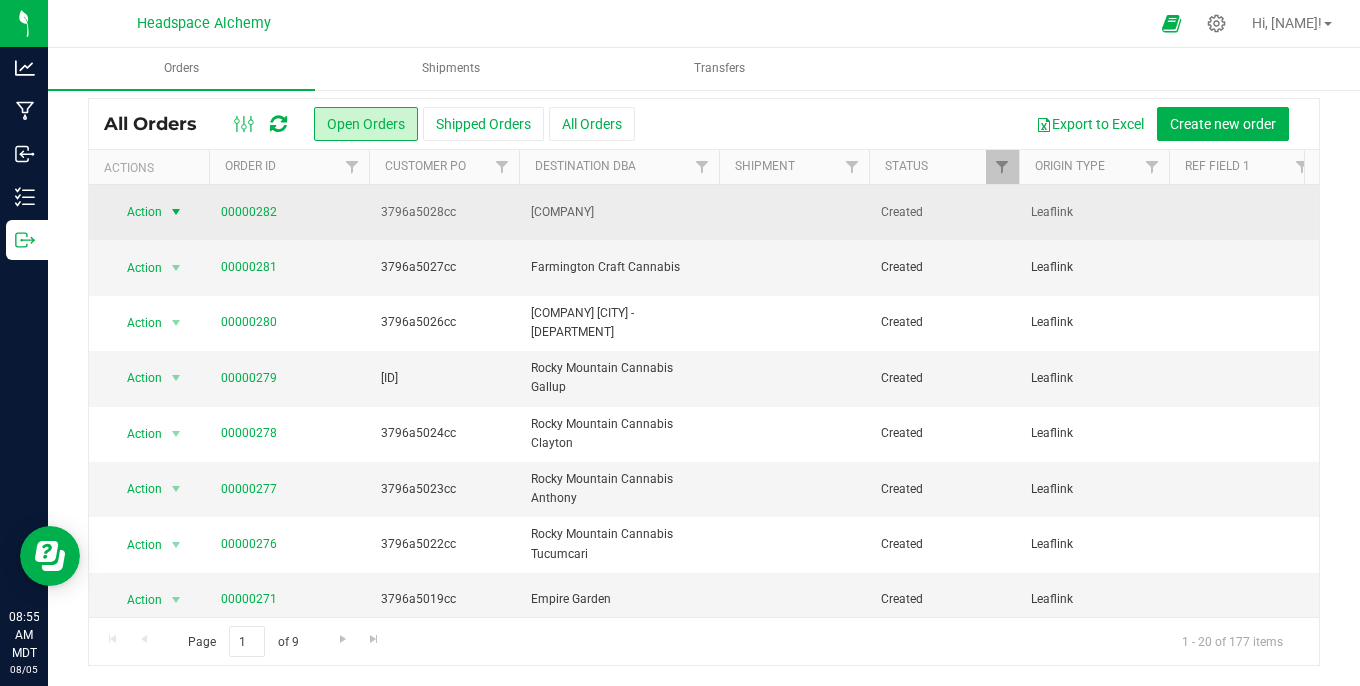 click at bounding box center [176, 212] 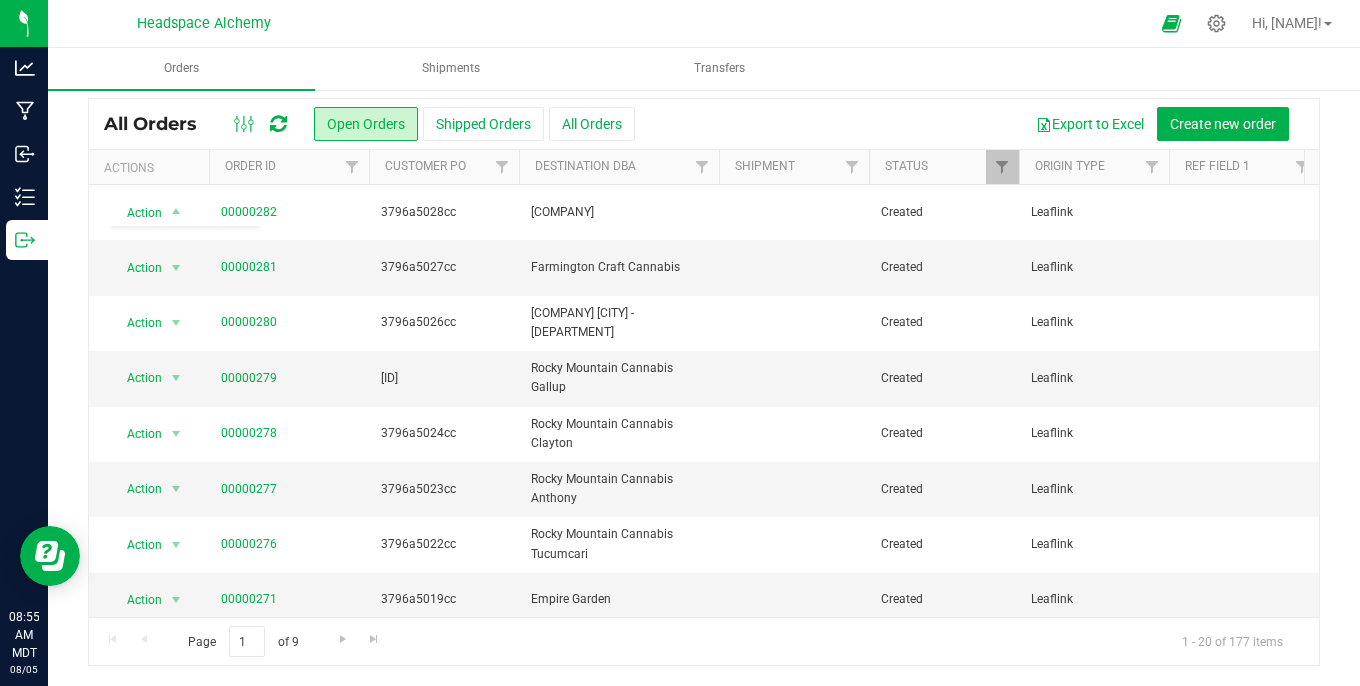 click on "[ACTIONS] [ORDER_ID] [CUSTOMER] [PO] [DESTINATION] [DBA] [SHIPMENT] [STATUS] [ORIGIN] [TYPE] [REF] [REF] [APPROVED]" at bounding box center (704, 358) 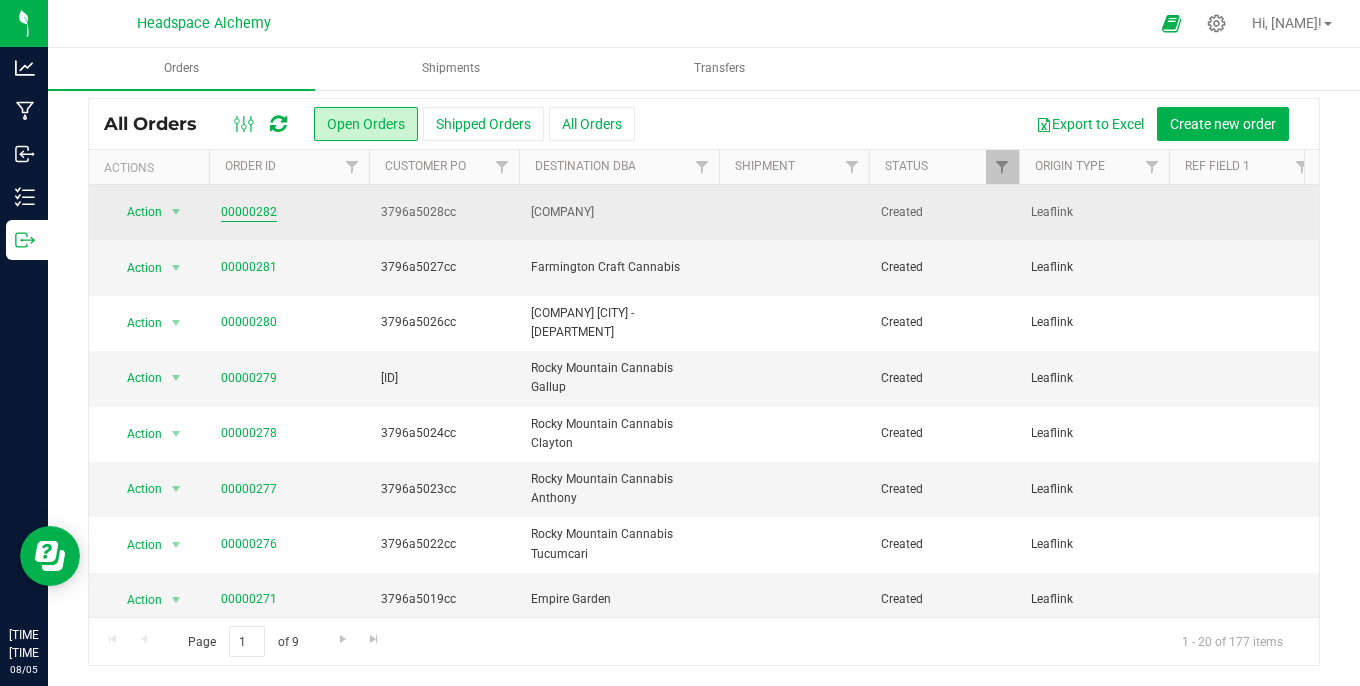 click on "00000282" at bounding box center [249, 212] 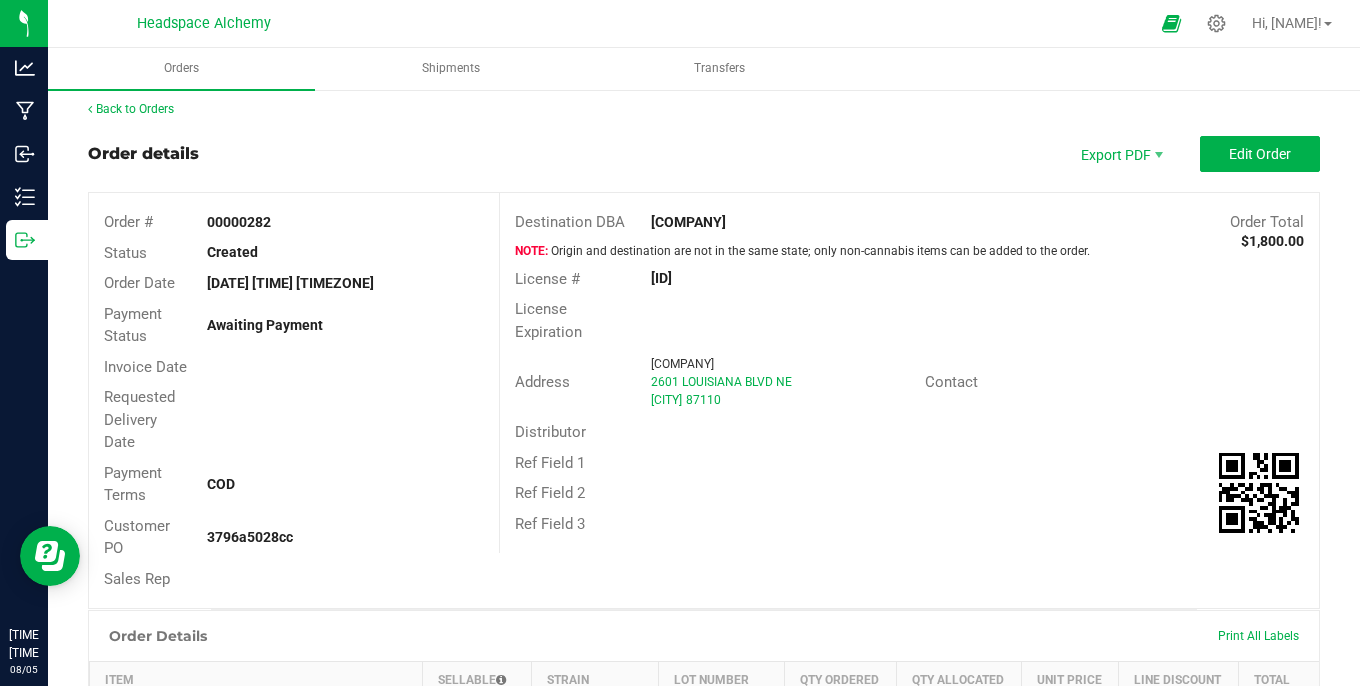scroll, scrollTop: 0, scrollLeft: 0, axis: both 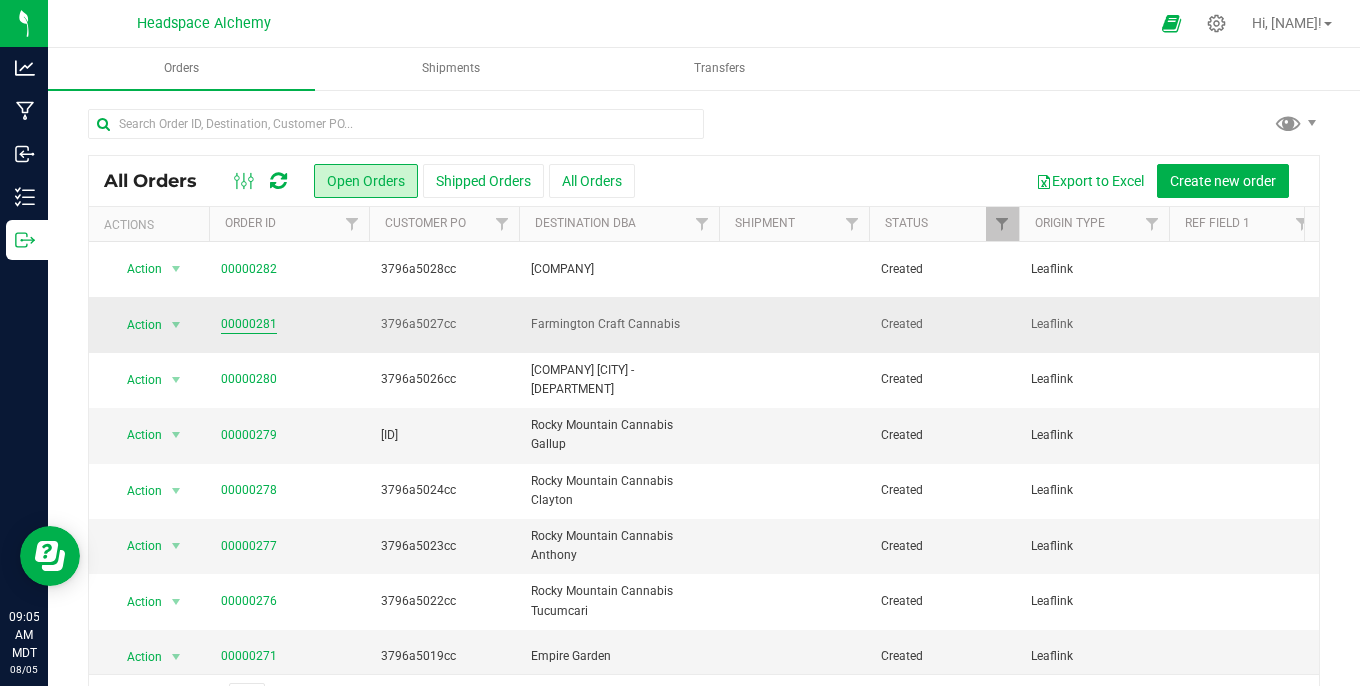 click on "00000281" at bounding box center [249, 324] 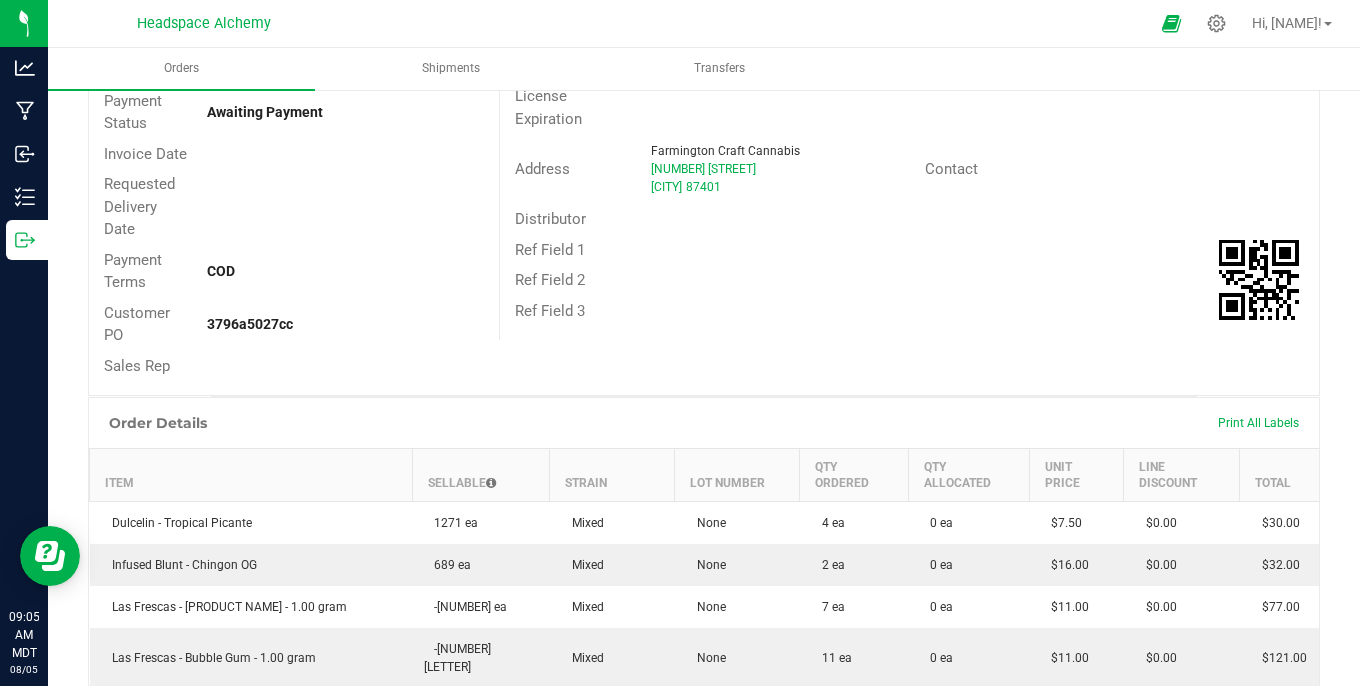 scroll, scrollTop: 333, scrollLeft: 0, axis: vertical 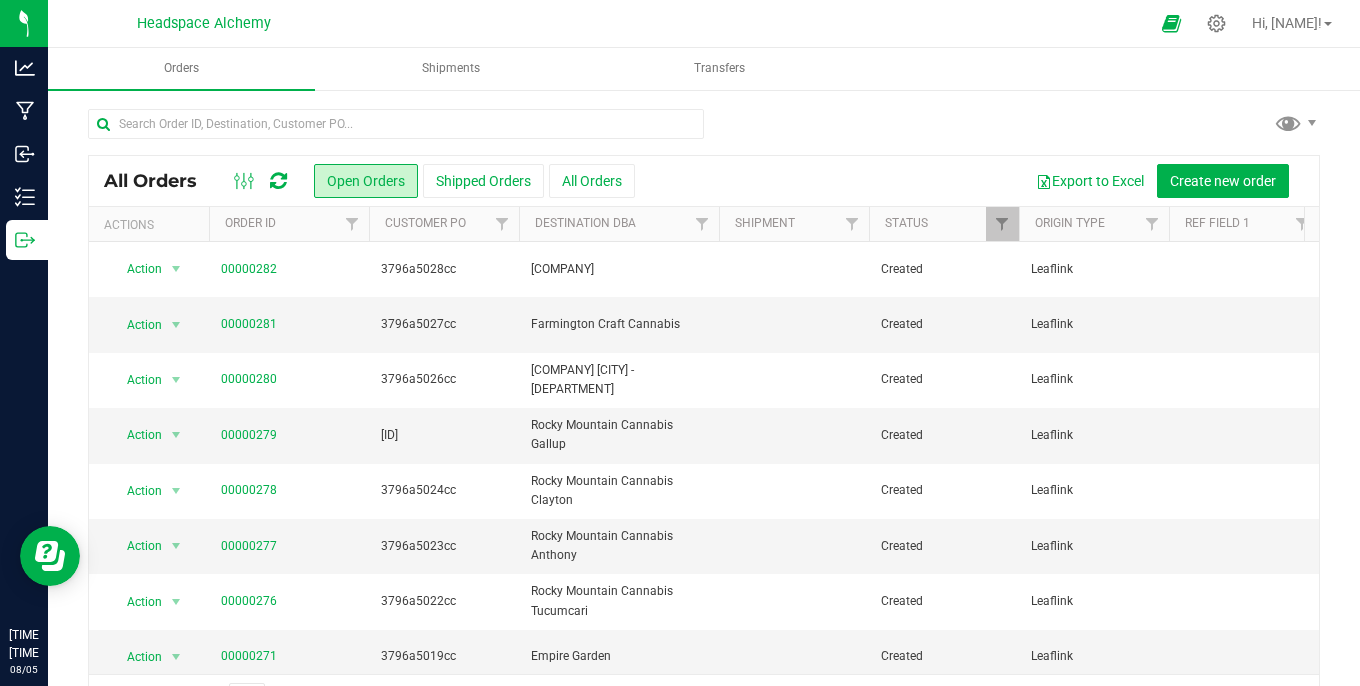click at bounding box center [278, 181] 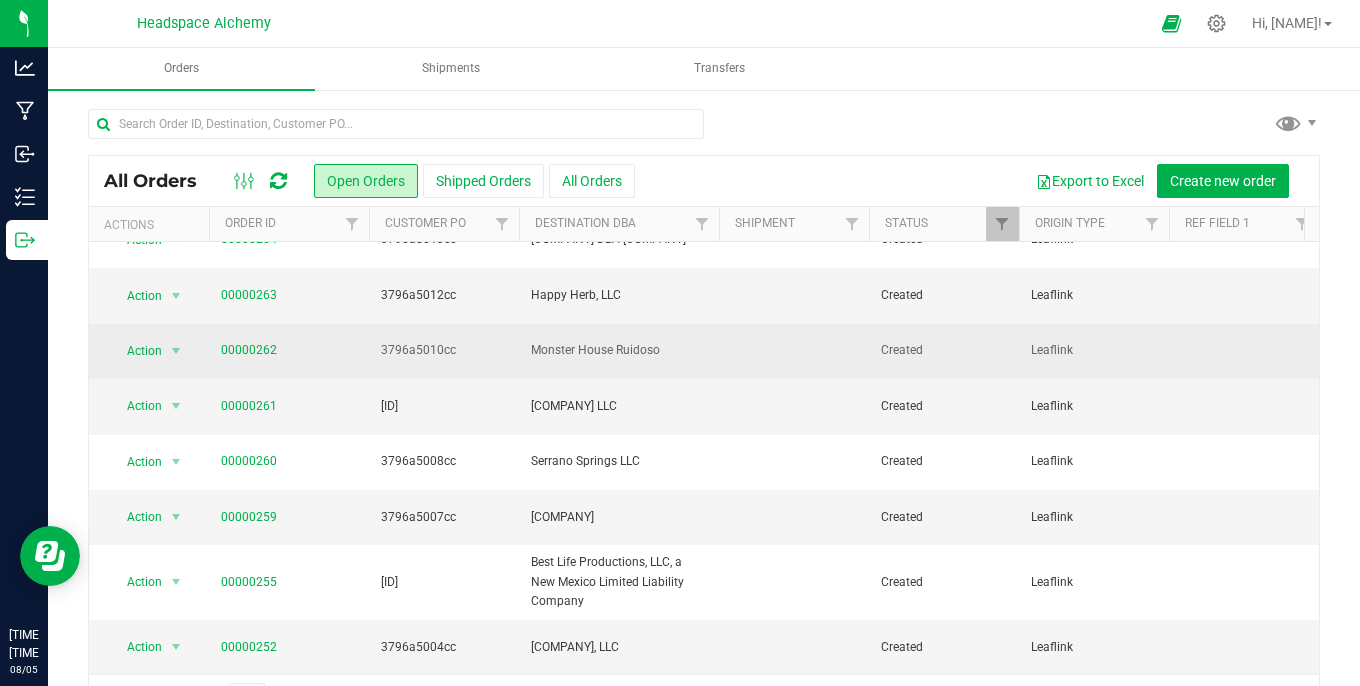 scroll, scrollTop: 709, scrollLeft: 0, axis: vertical 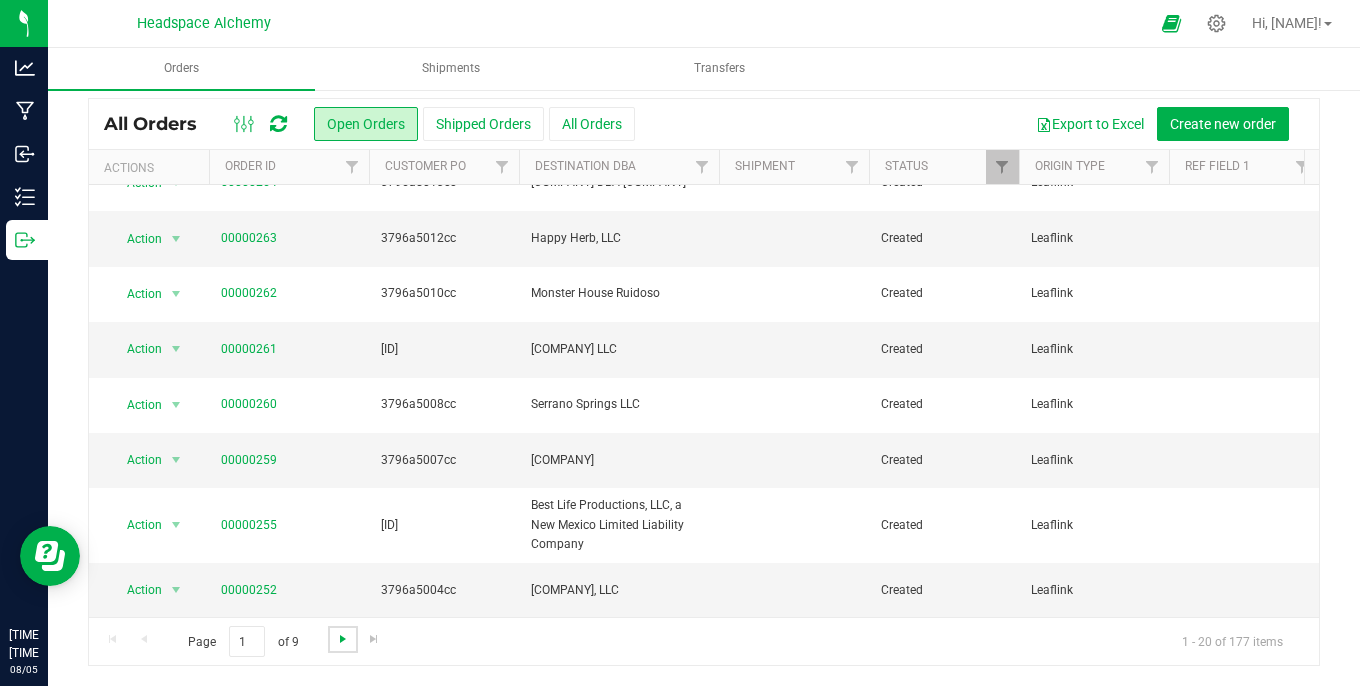 click at bounding box center (343, 639) 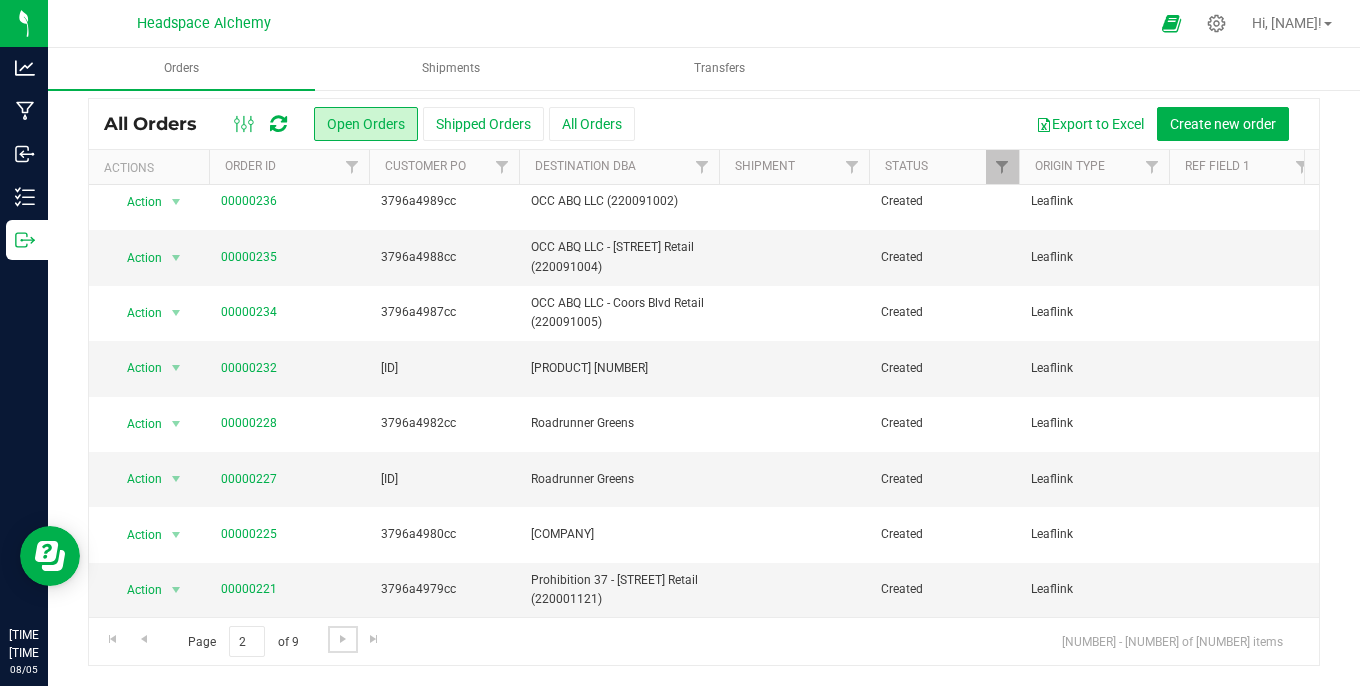 scroll, scrollTop: 0, scrollLeft: 0, axis: both 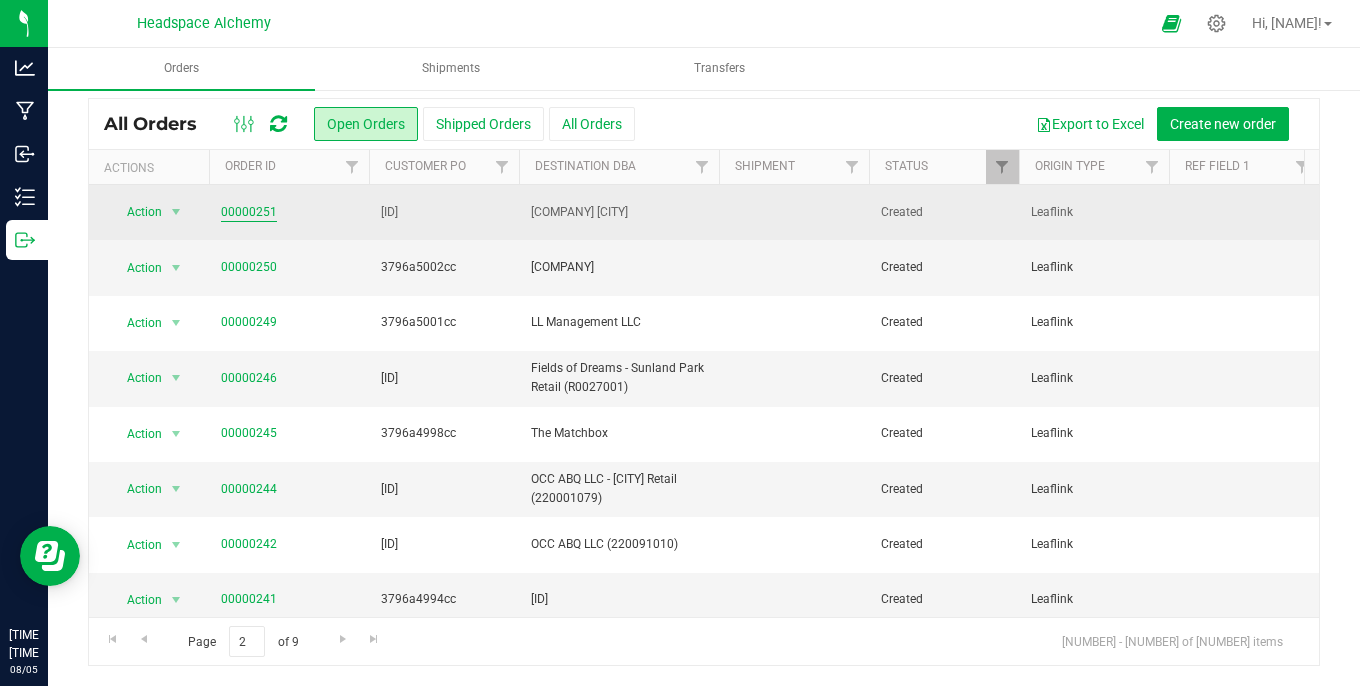 click on "00000251" at bounding box center [249, 212] 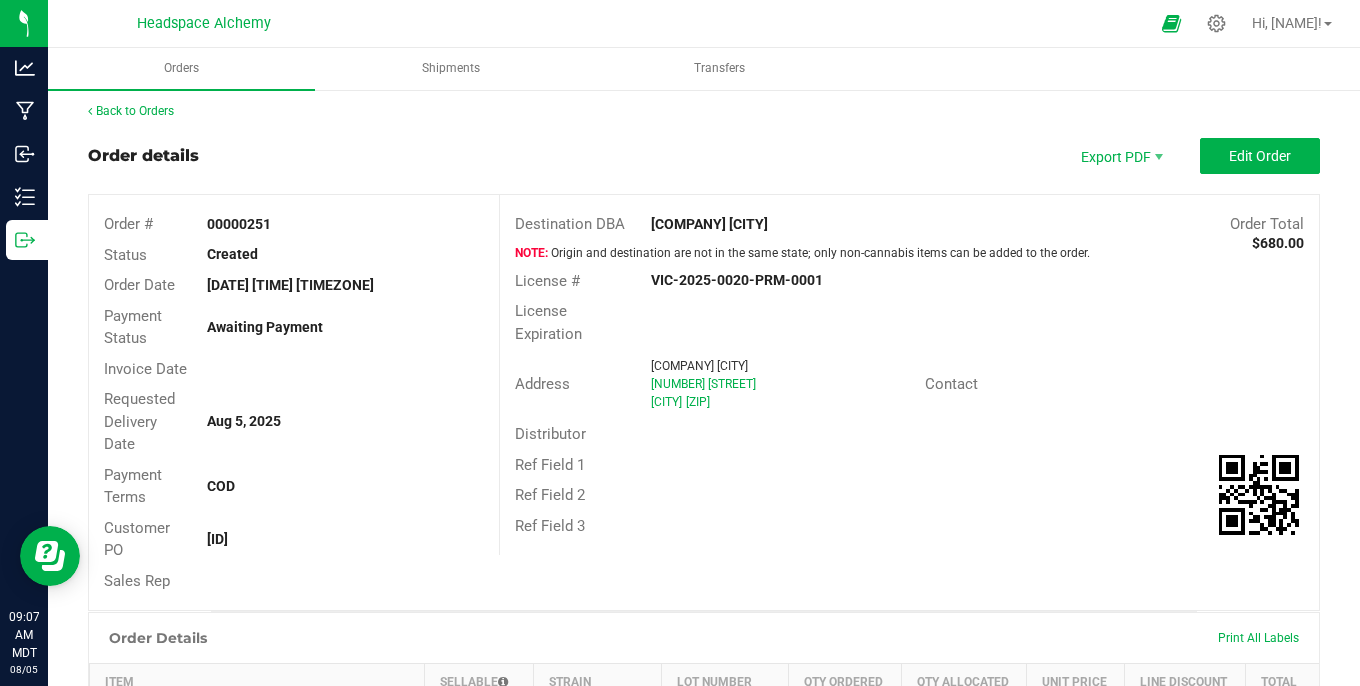 scroll, scrollTop: 0, scrollLeft: 0, axis: both 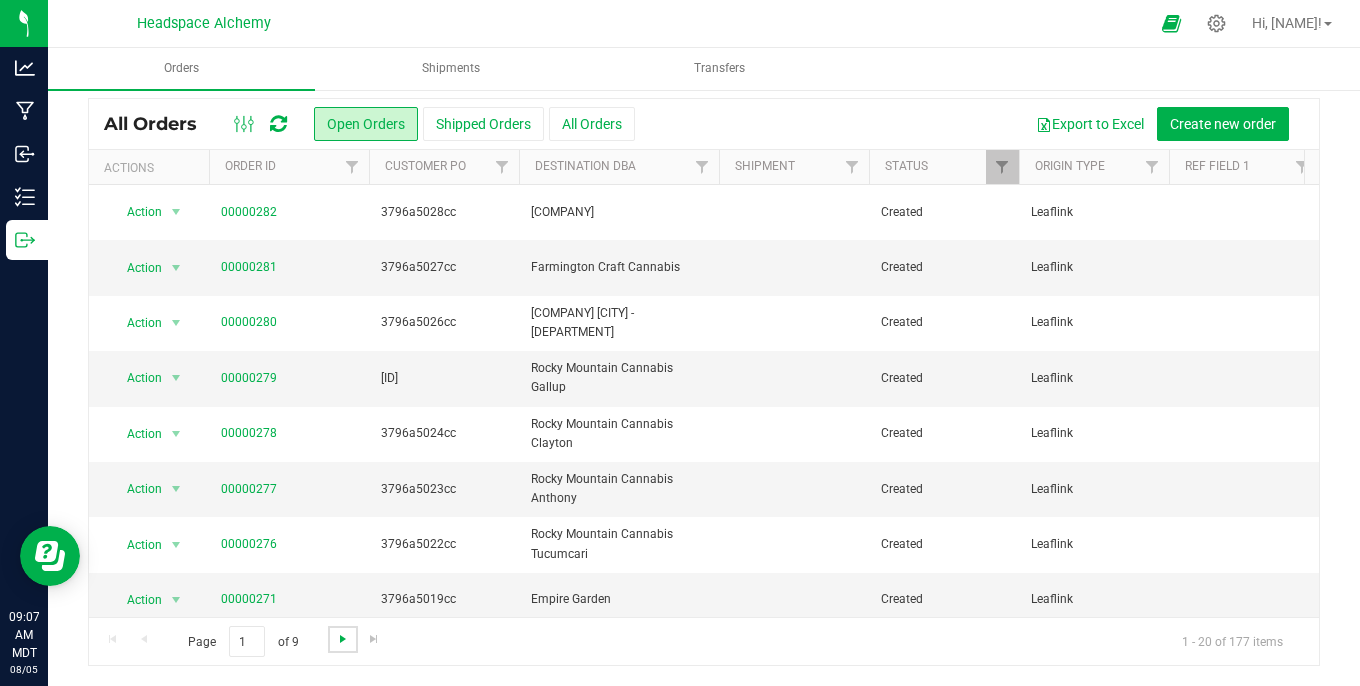click at bounding box center (343, 639) 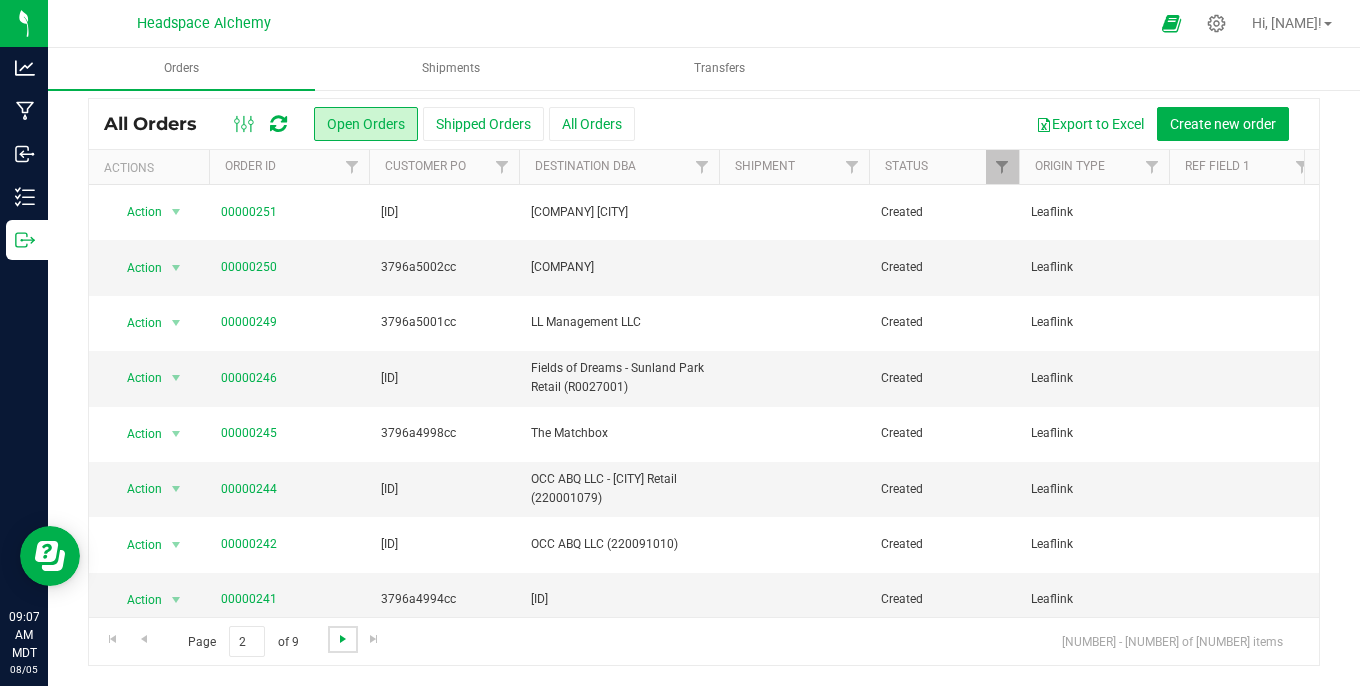click at bounding box center [343, 639] 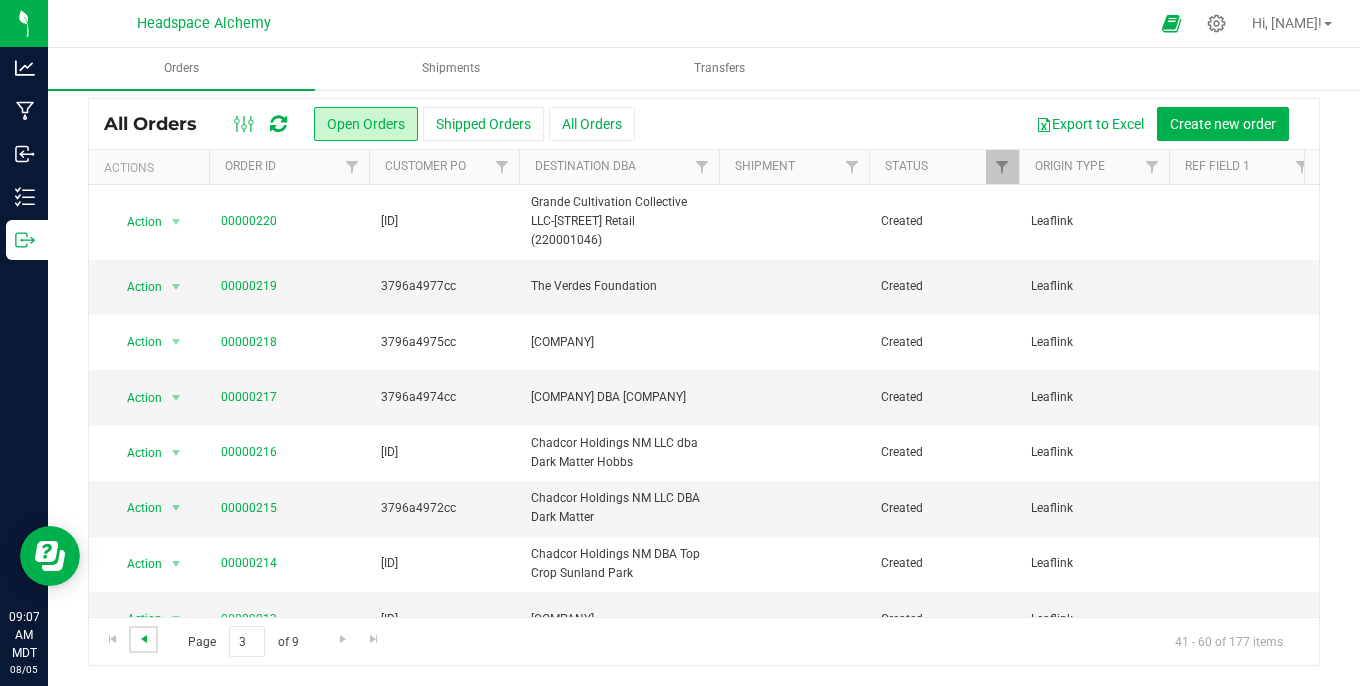 click at bounding box center [144, 639] 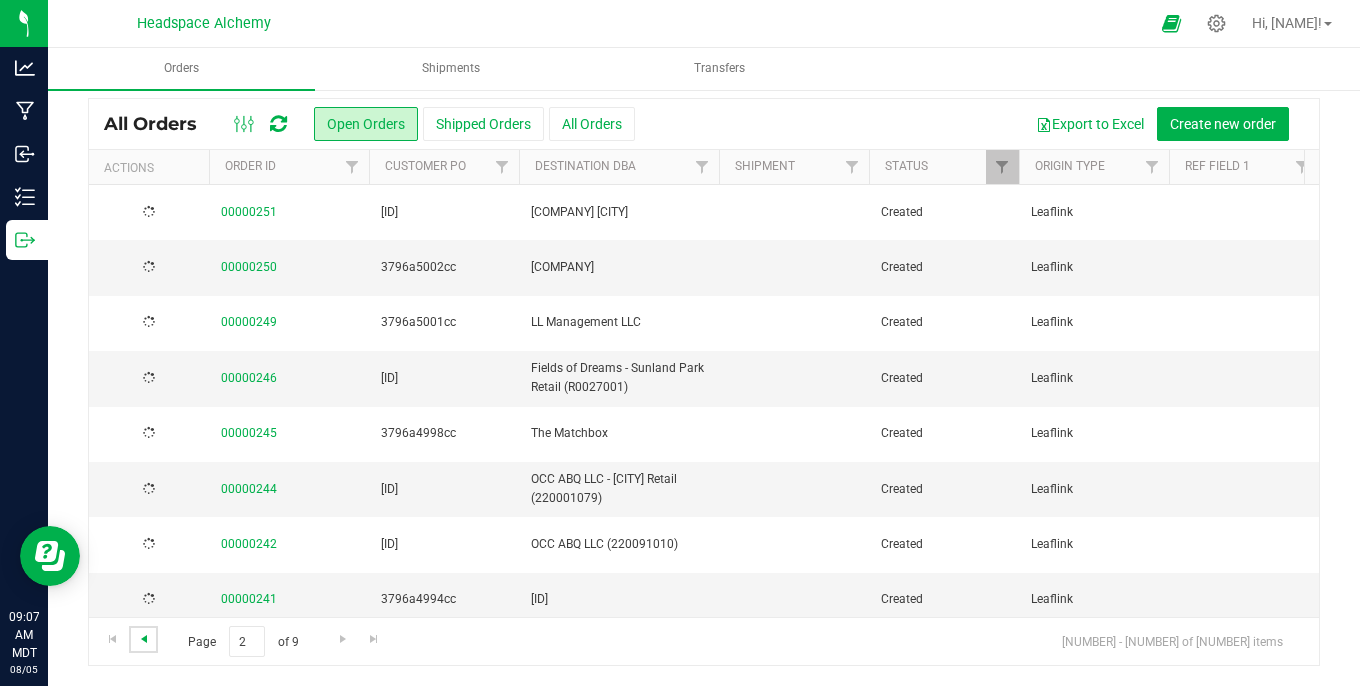 click at bounding box center (144, 639) 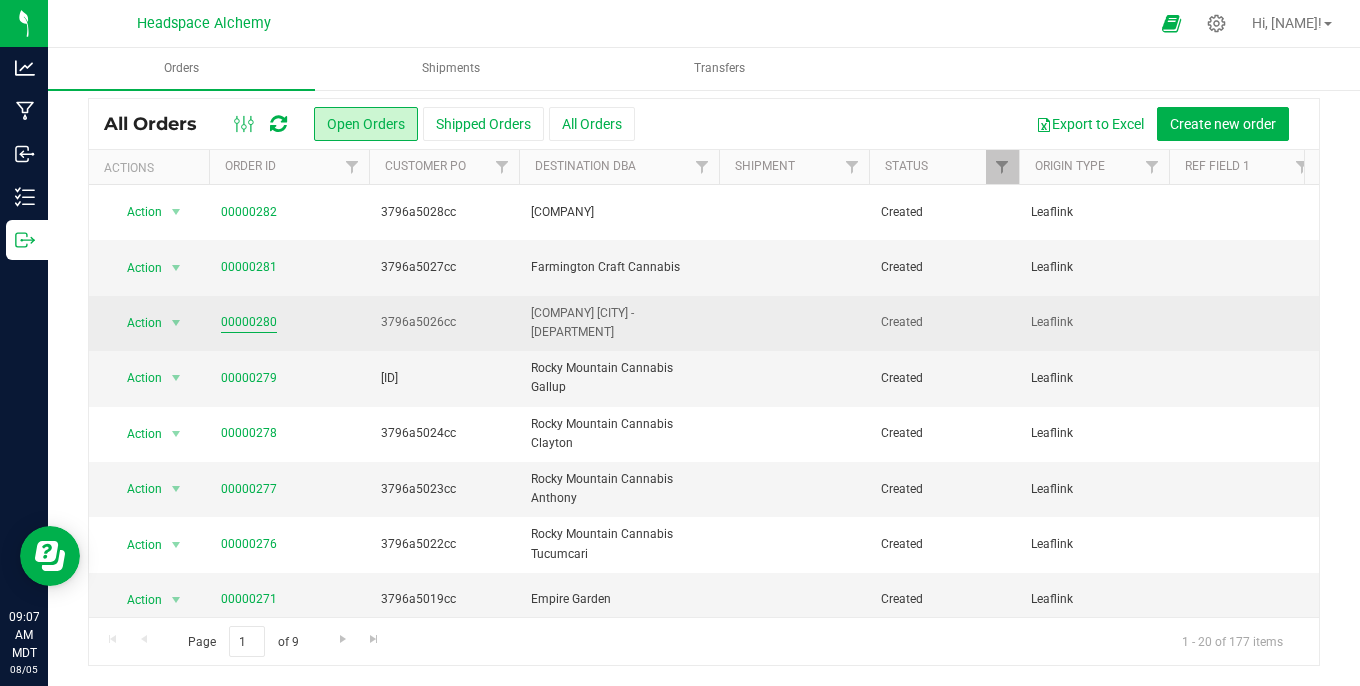 click on "00000280" at bounding box center (249, 322) 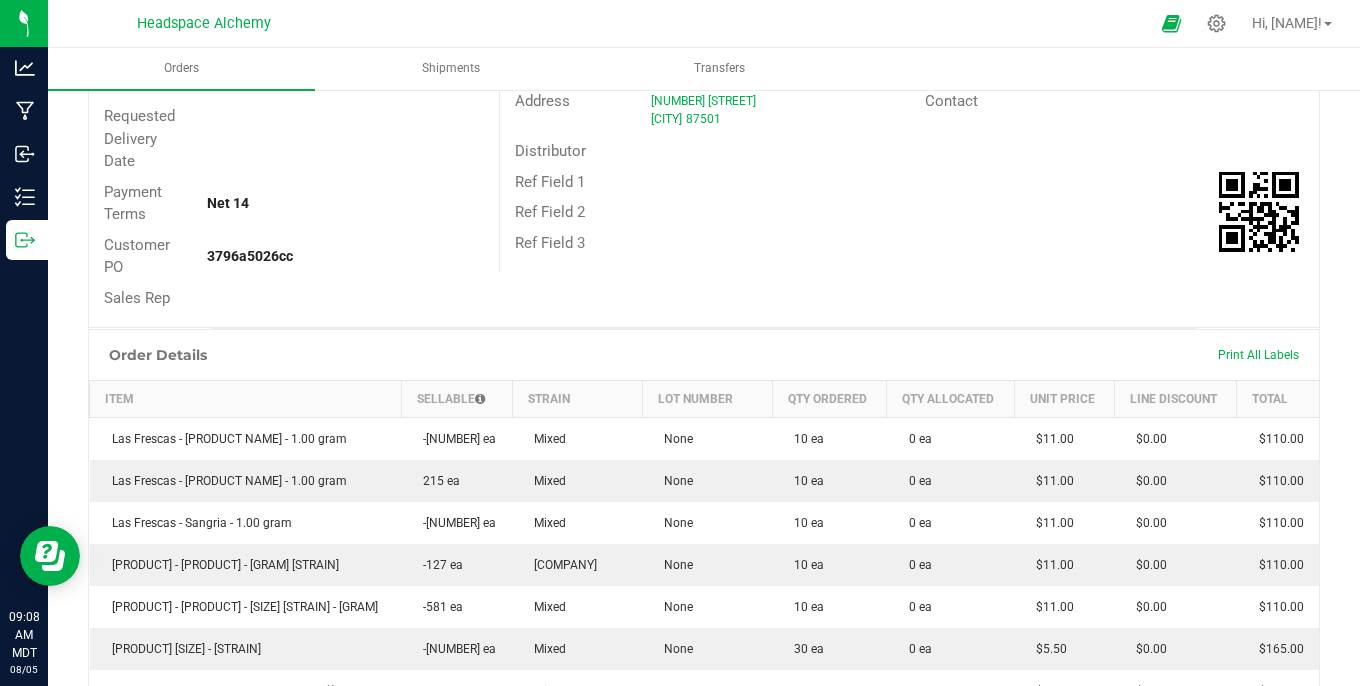 scroll, scrollTop: 0, scrollLeft: 0, axis: both 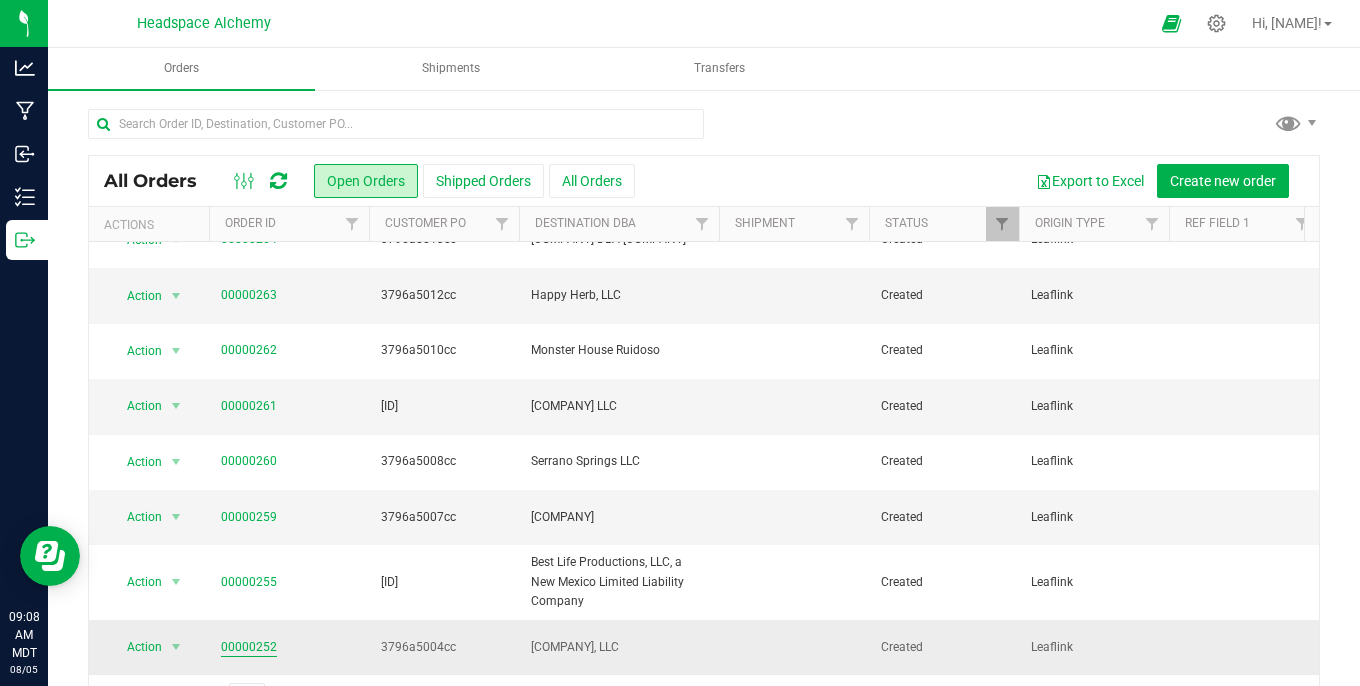 click on "00000252" at bounding box center (249, 647) 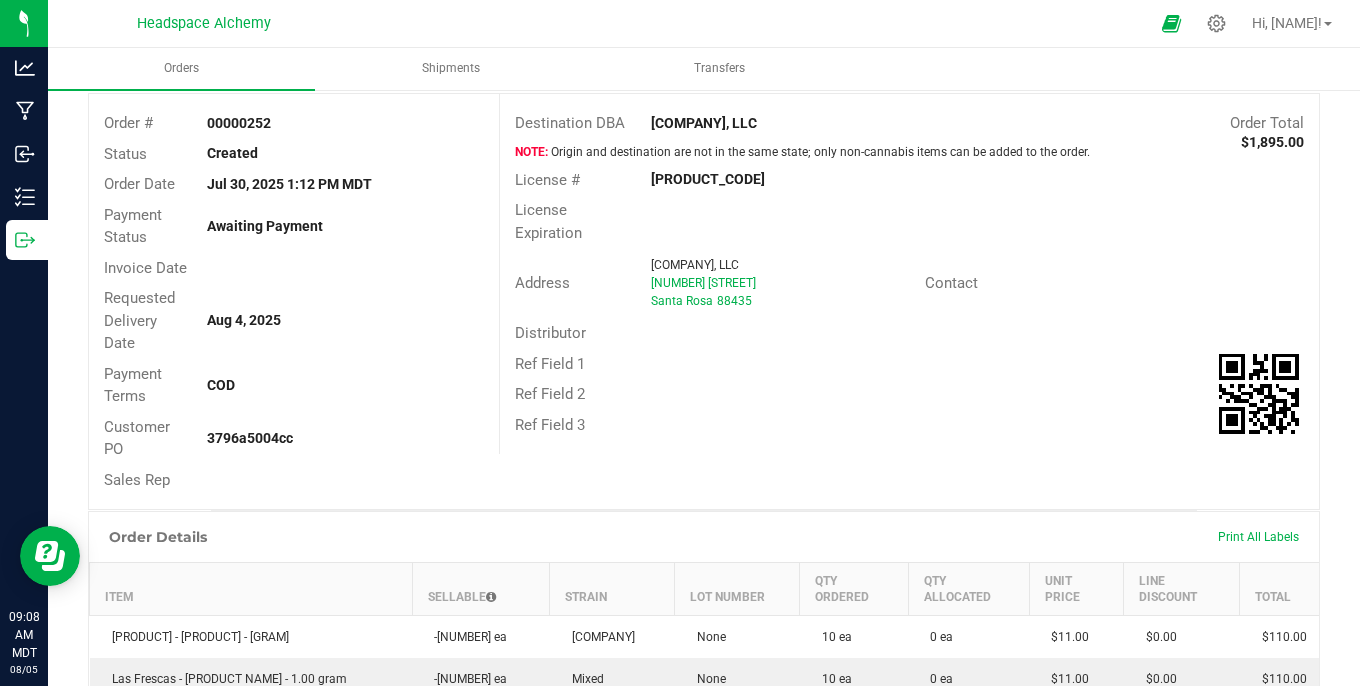 scroll, scrollTop: 0, scrollLeft: 0, axis: both 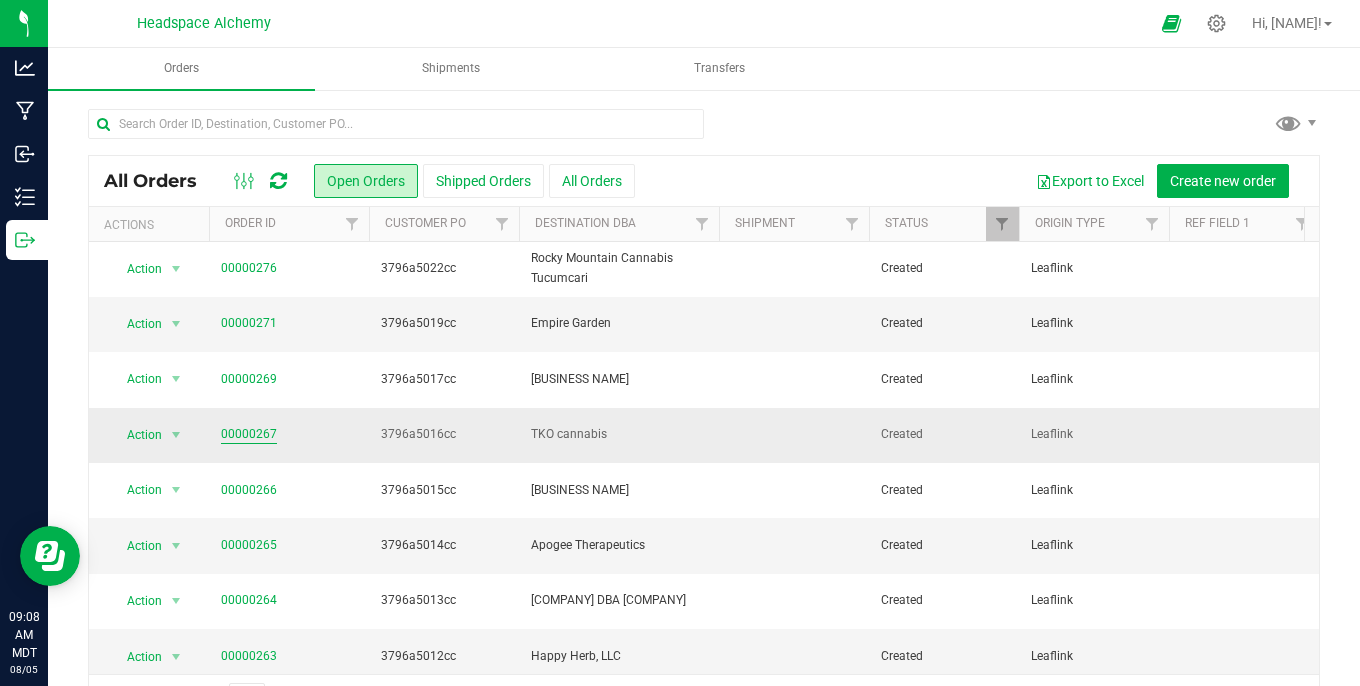 click on "00000267" at bounding box center [249, 434] 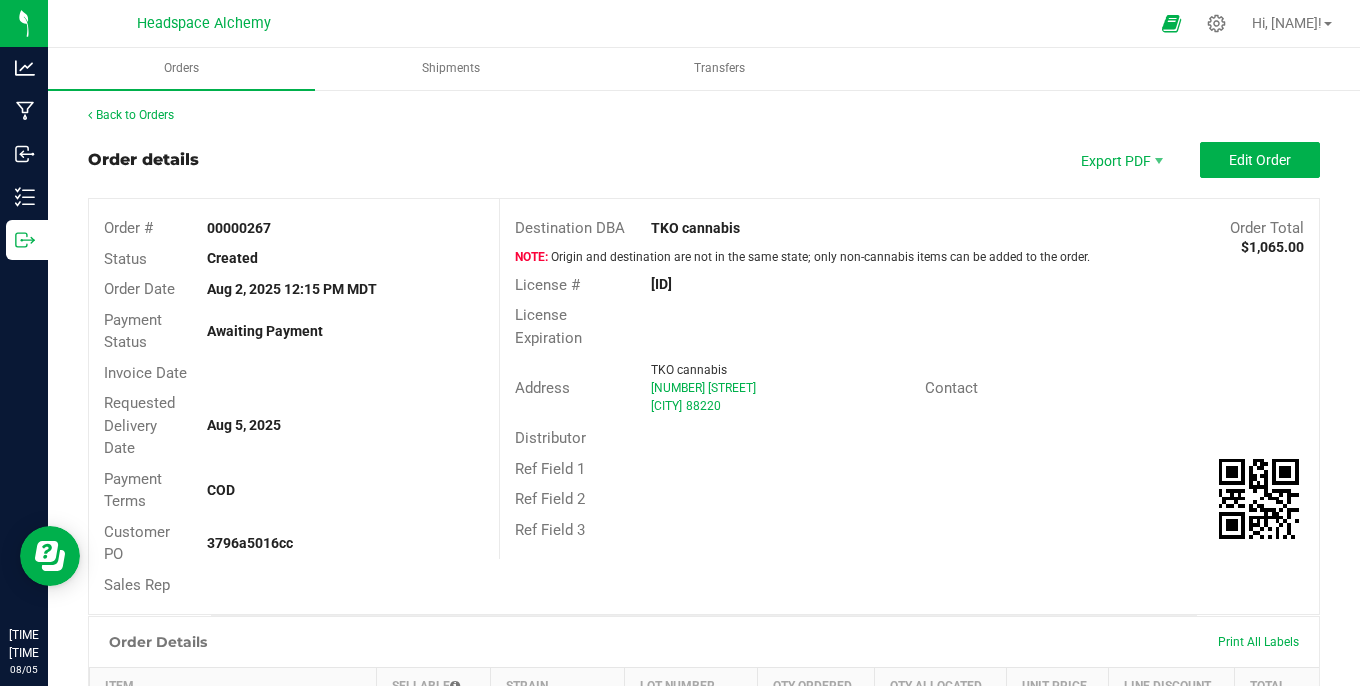 scroll, scrollTop: 0, scrollLeft: 0, axis: both 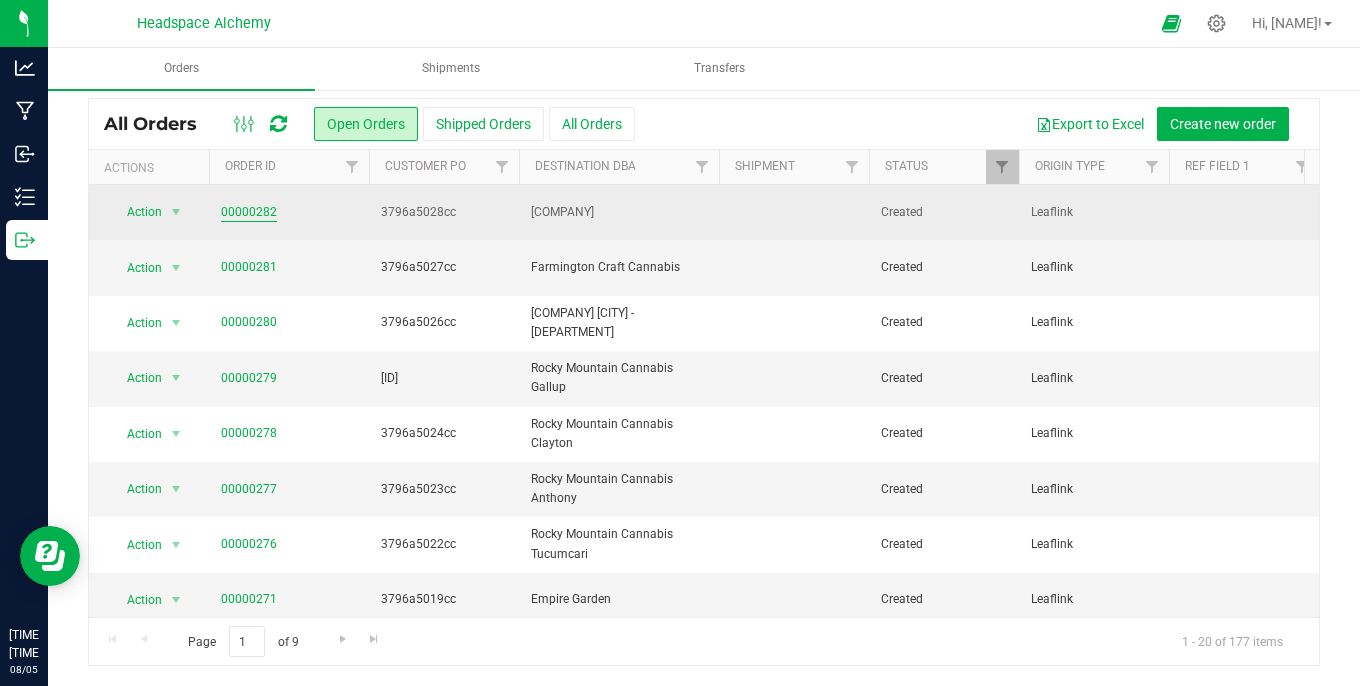 click on "00000282" at bounding box center [249, 212] 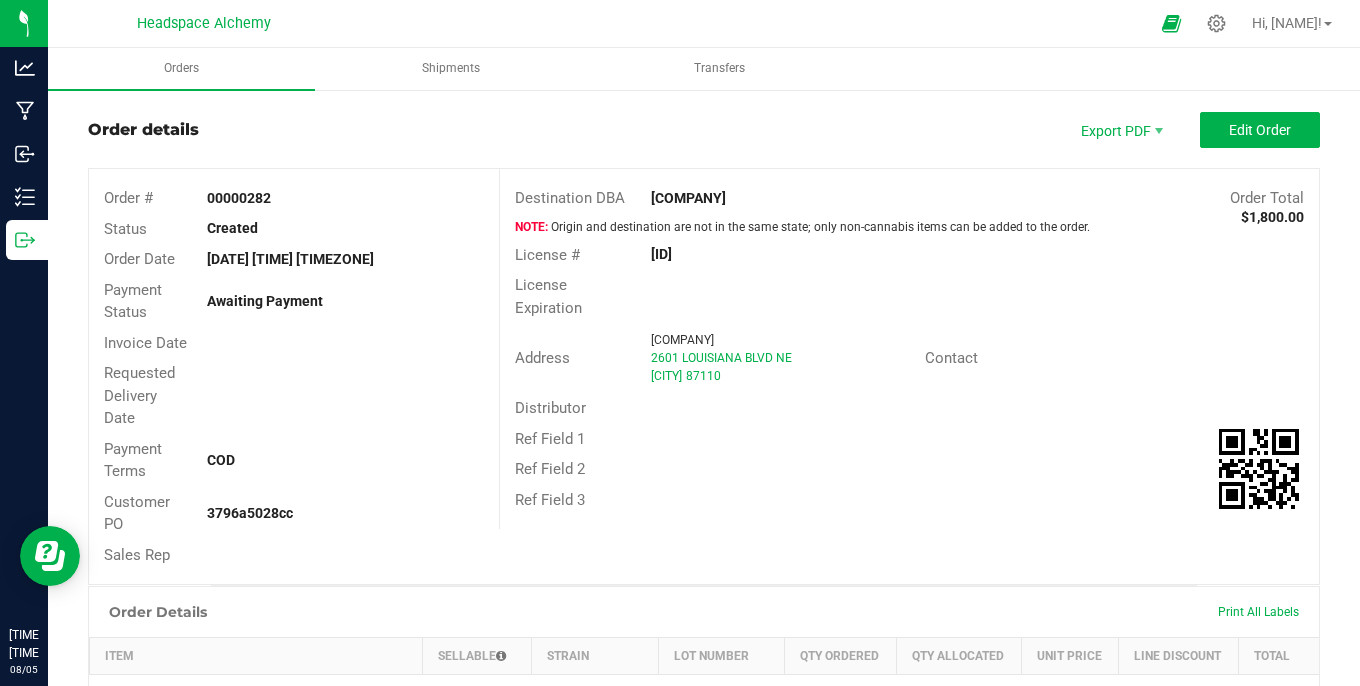 scroll, scrollTop: 0, scrollLeft: 0, axis: both 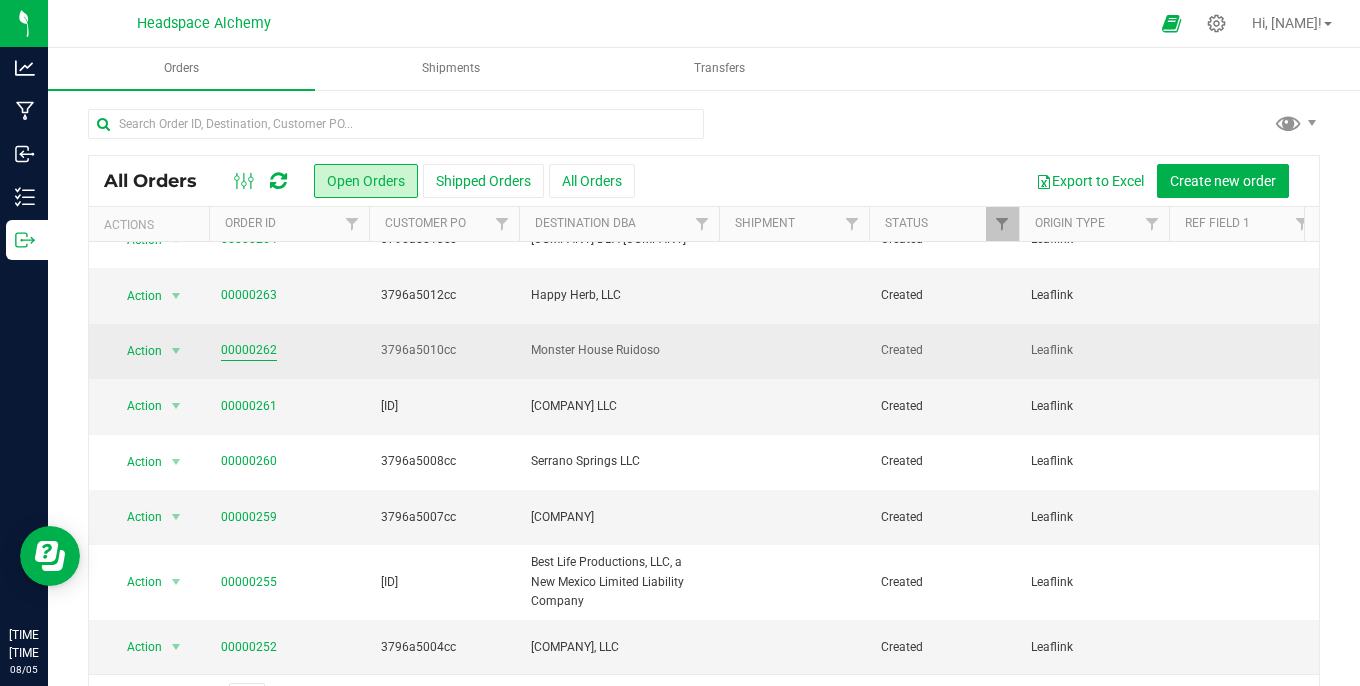 click on "00000262" at bounding box center (249, 350) 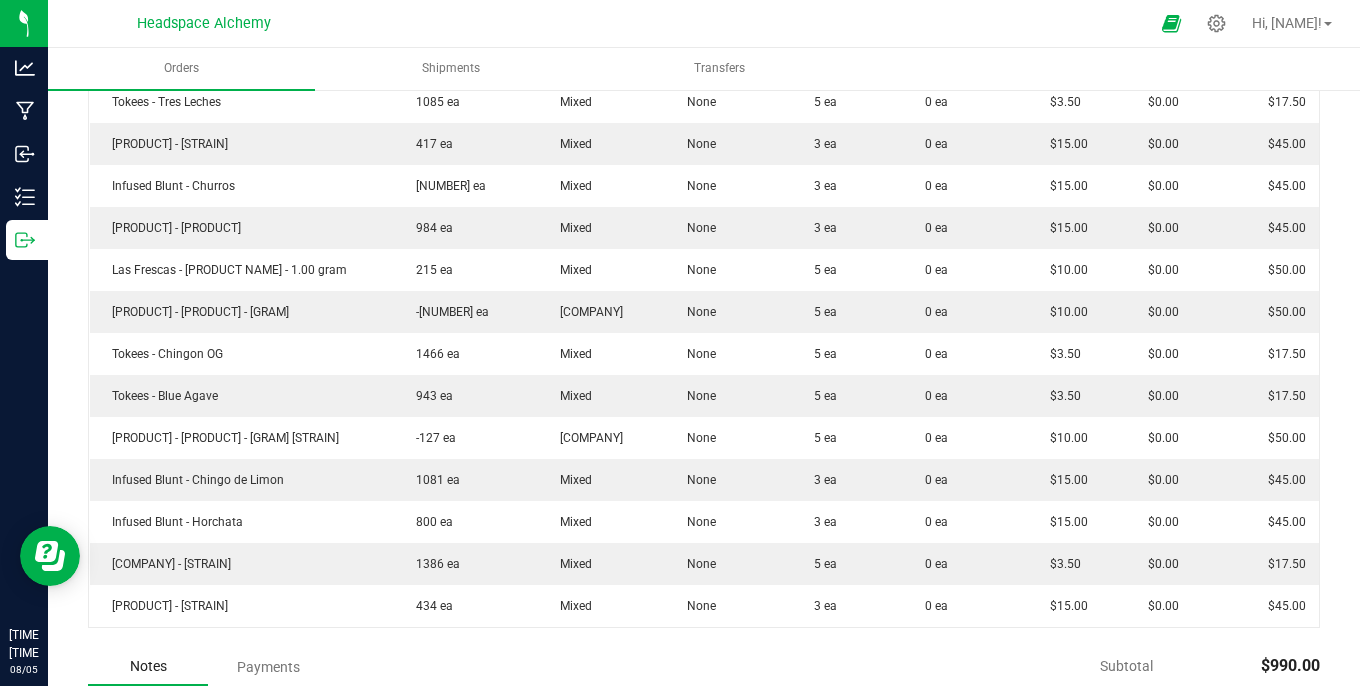 scroll, scrollTop: 1454, scrollLeft: 0, axis: vertical 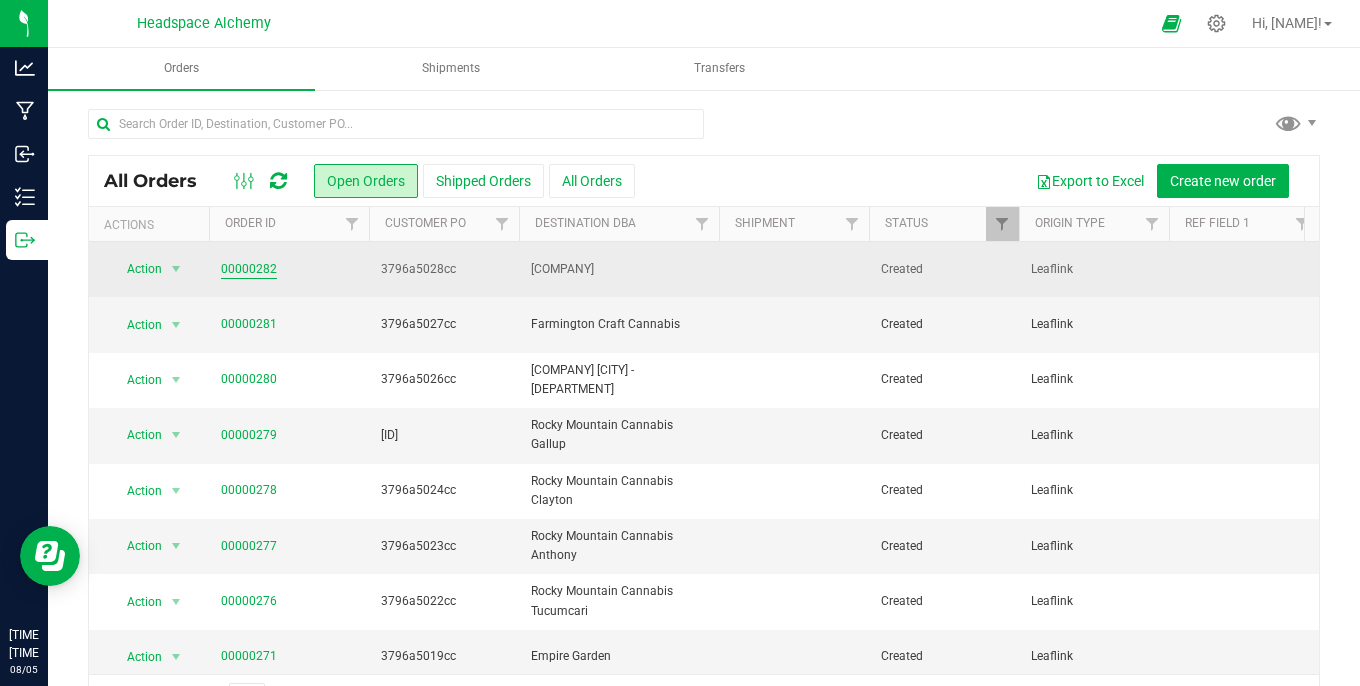 click on "00000282" at bounding box center [249, 269] 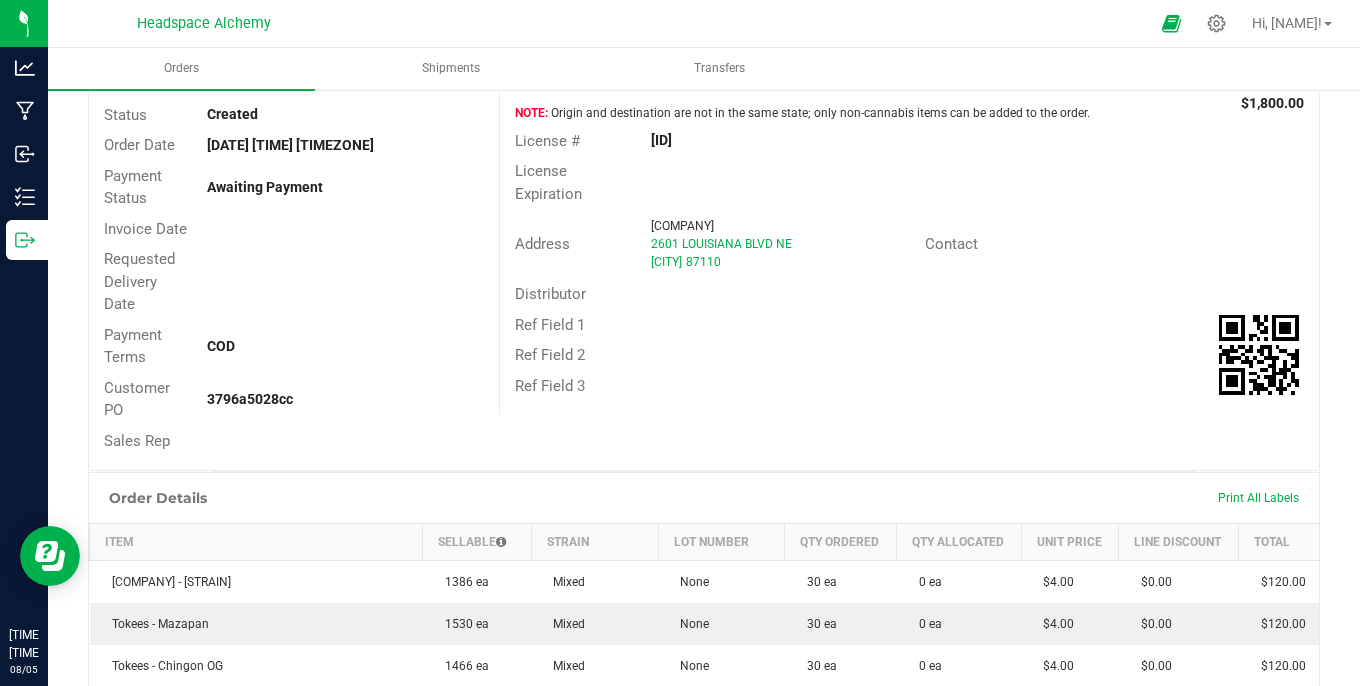 scroll, scrollTop: 0, scrollLeft: 0, axis: both 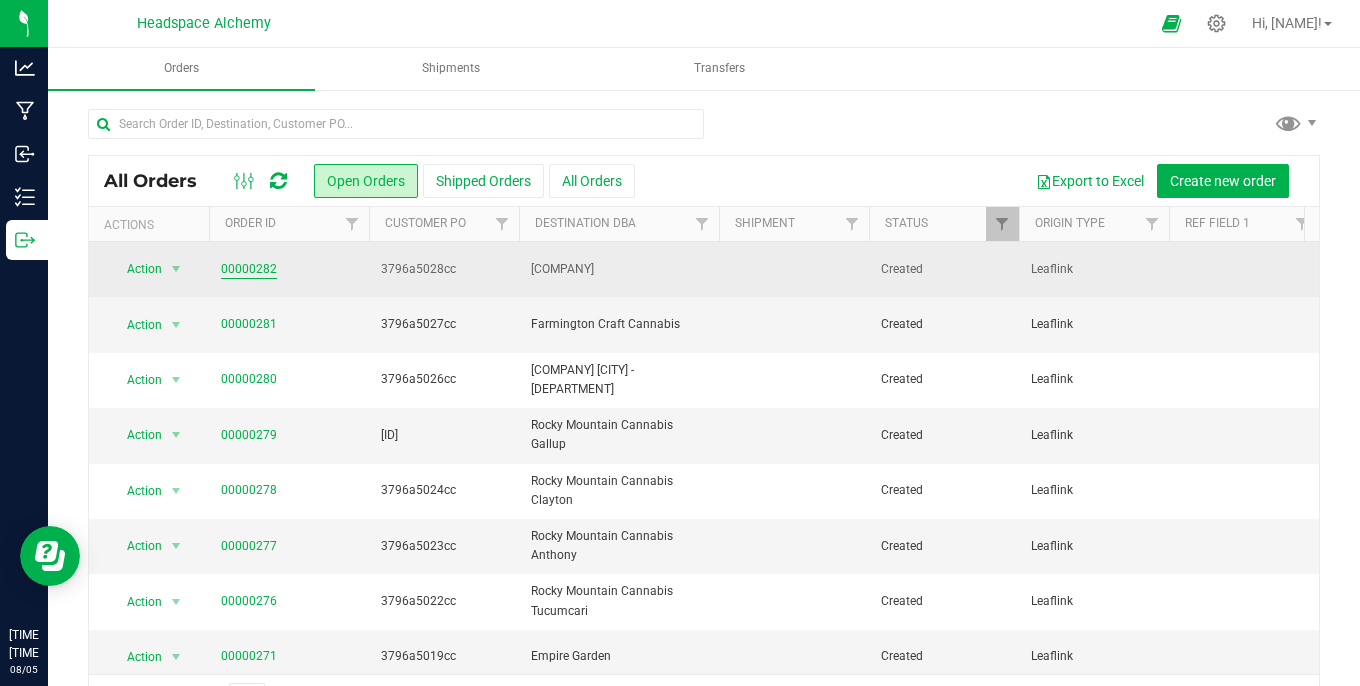 click on "00000282" at bounding box center (249, 269) 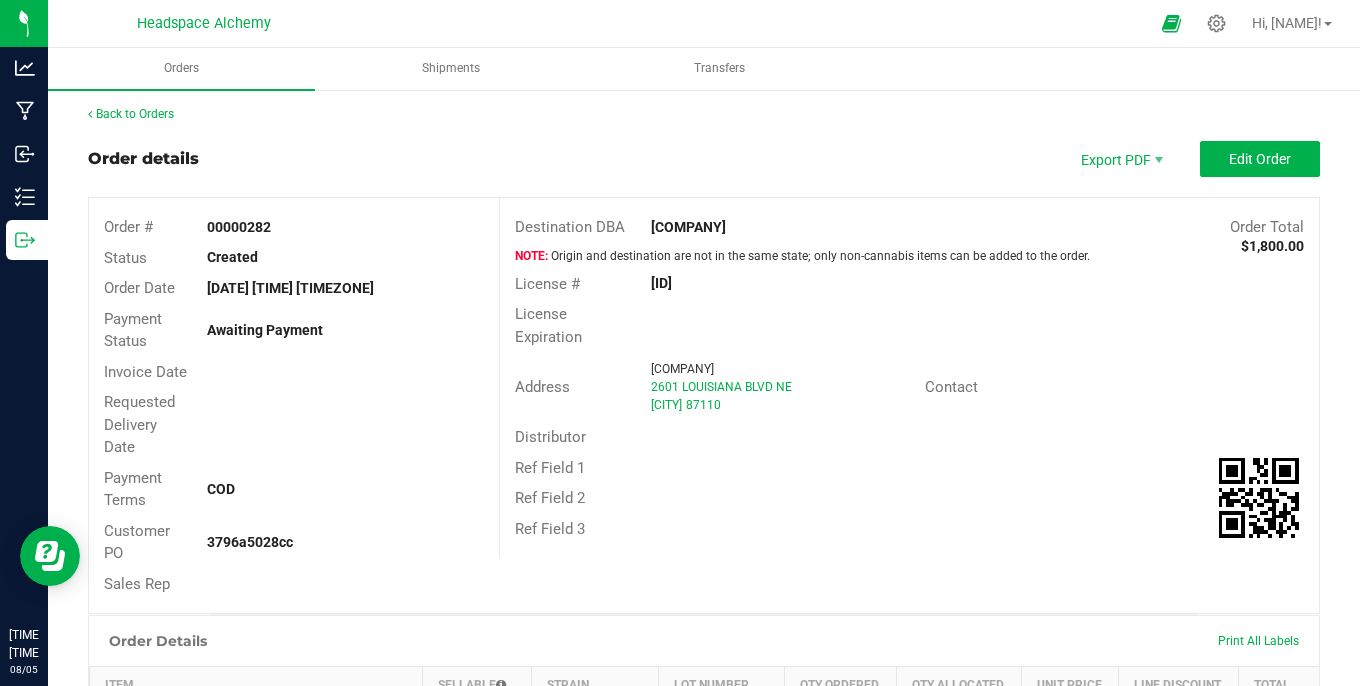 scroll, scrollTop: 0, scrollLeft: 0, axis: both 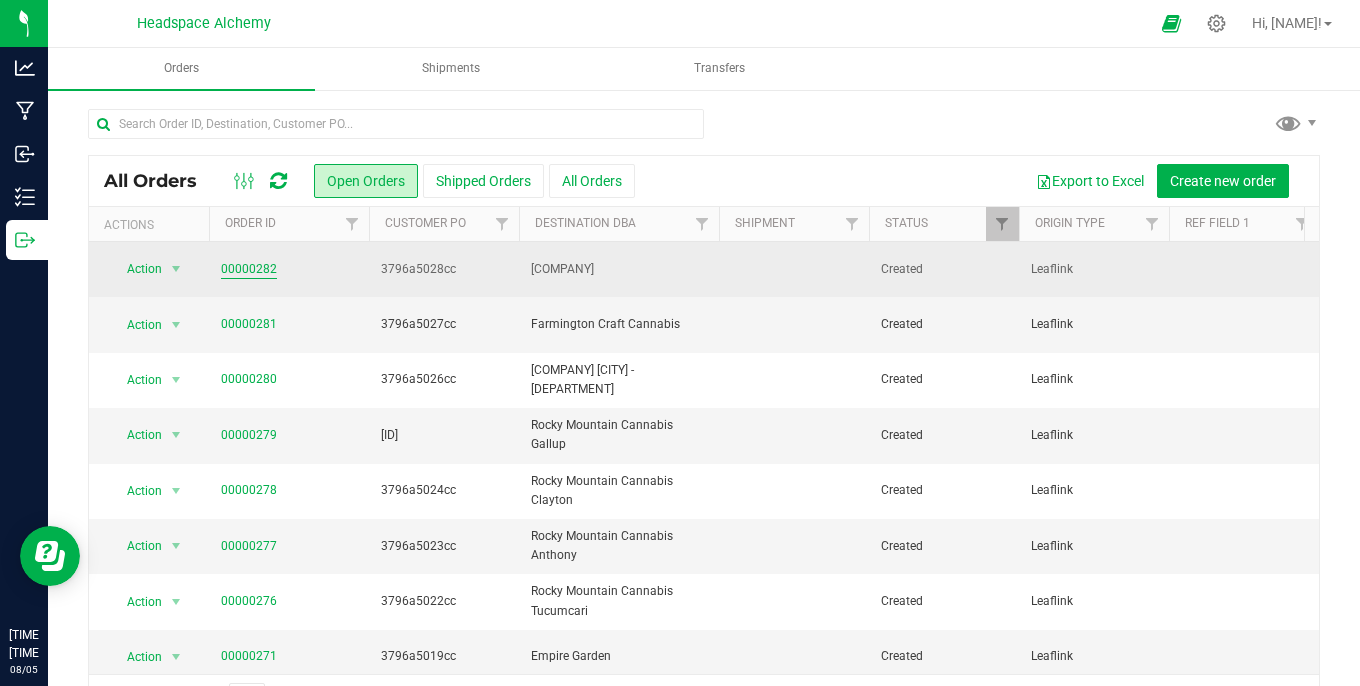 click on "00000282" at bounding box center (249, 269) 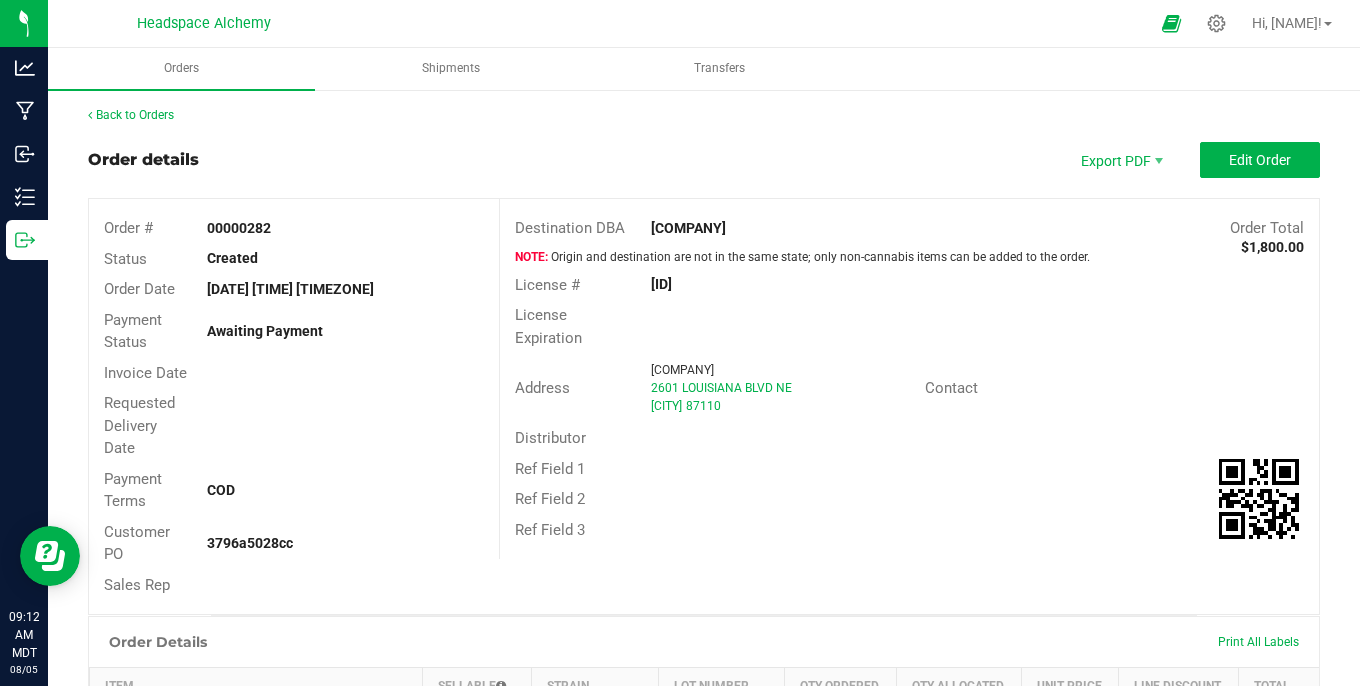 scroll, scrollTop: 0, scrollLeft: 0, axis: both 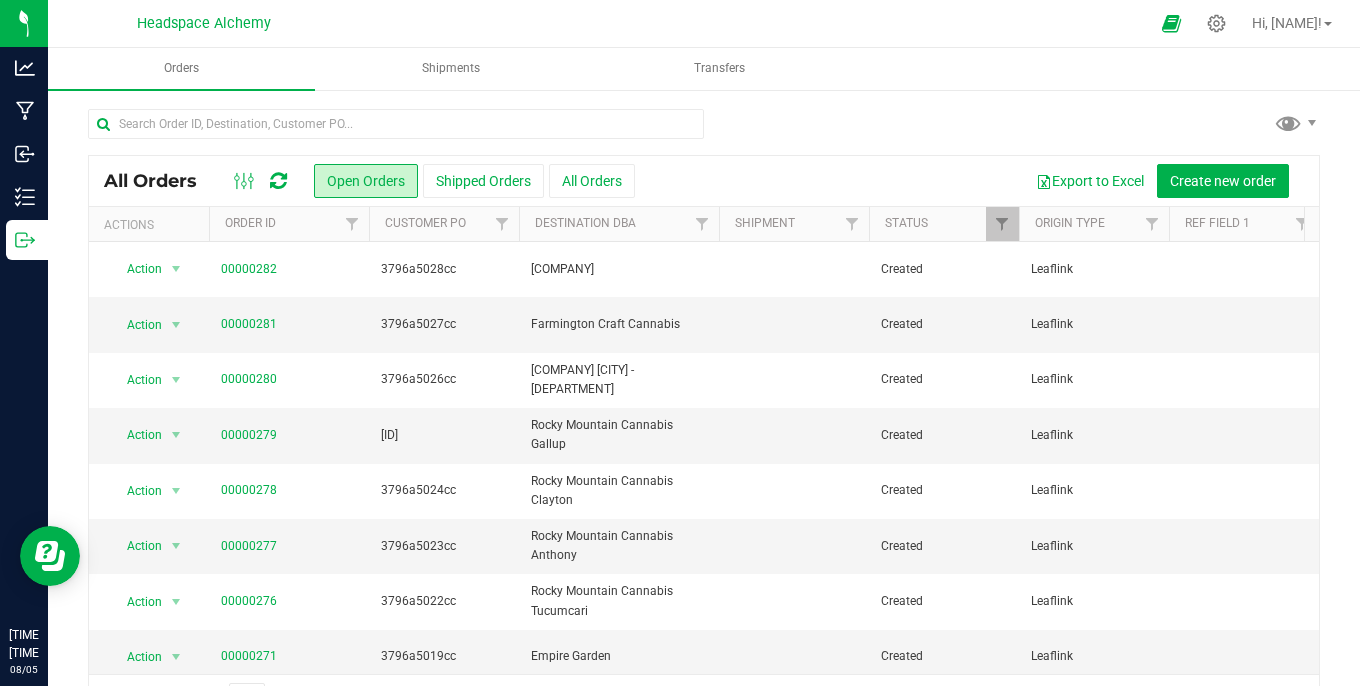 click at bounding box center (278, 181) 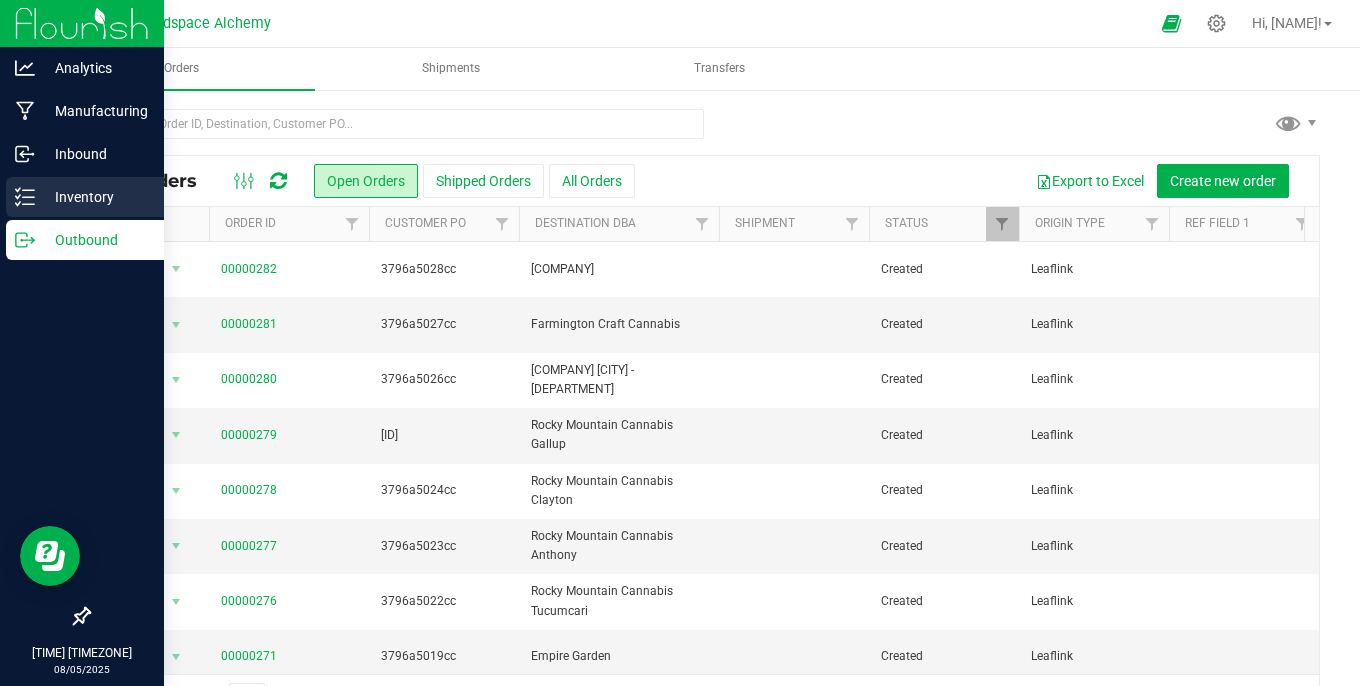 click on "Inventory" at bounding box center (95, 197) 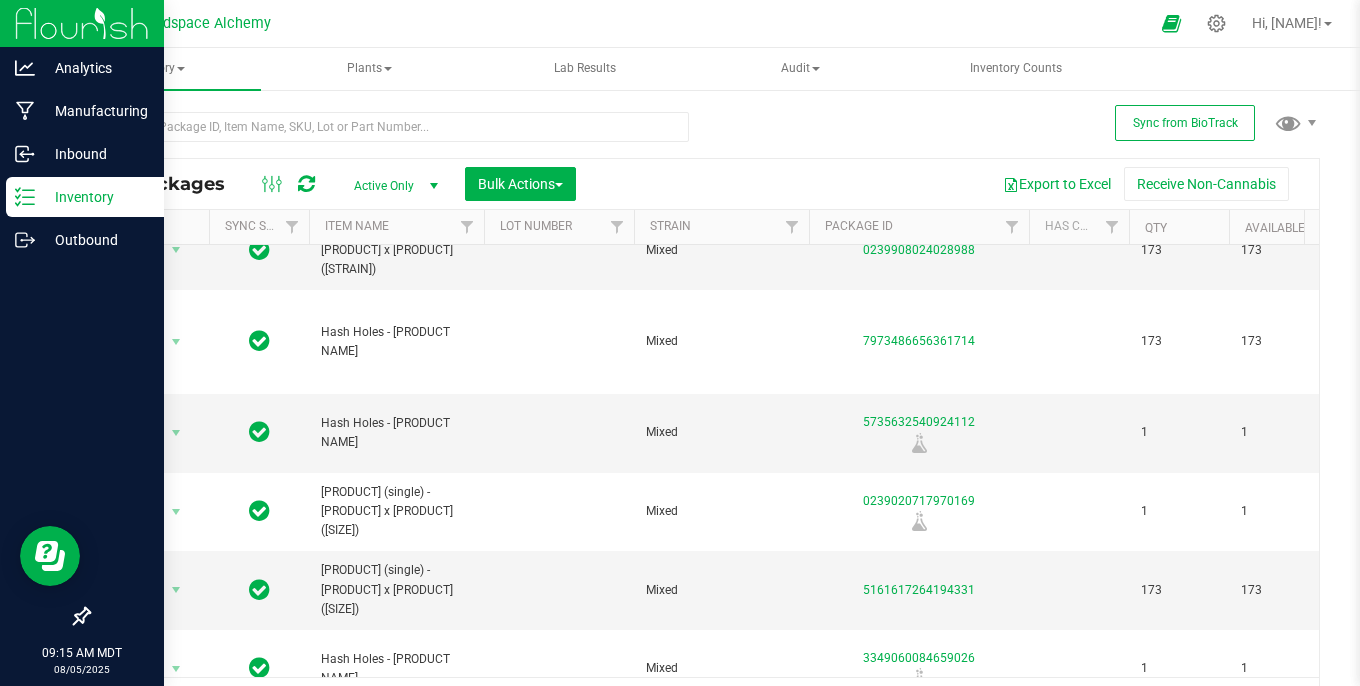 scroll, scrollTop: 0, scrollLeft: 0, axis: both 